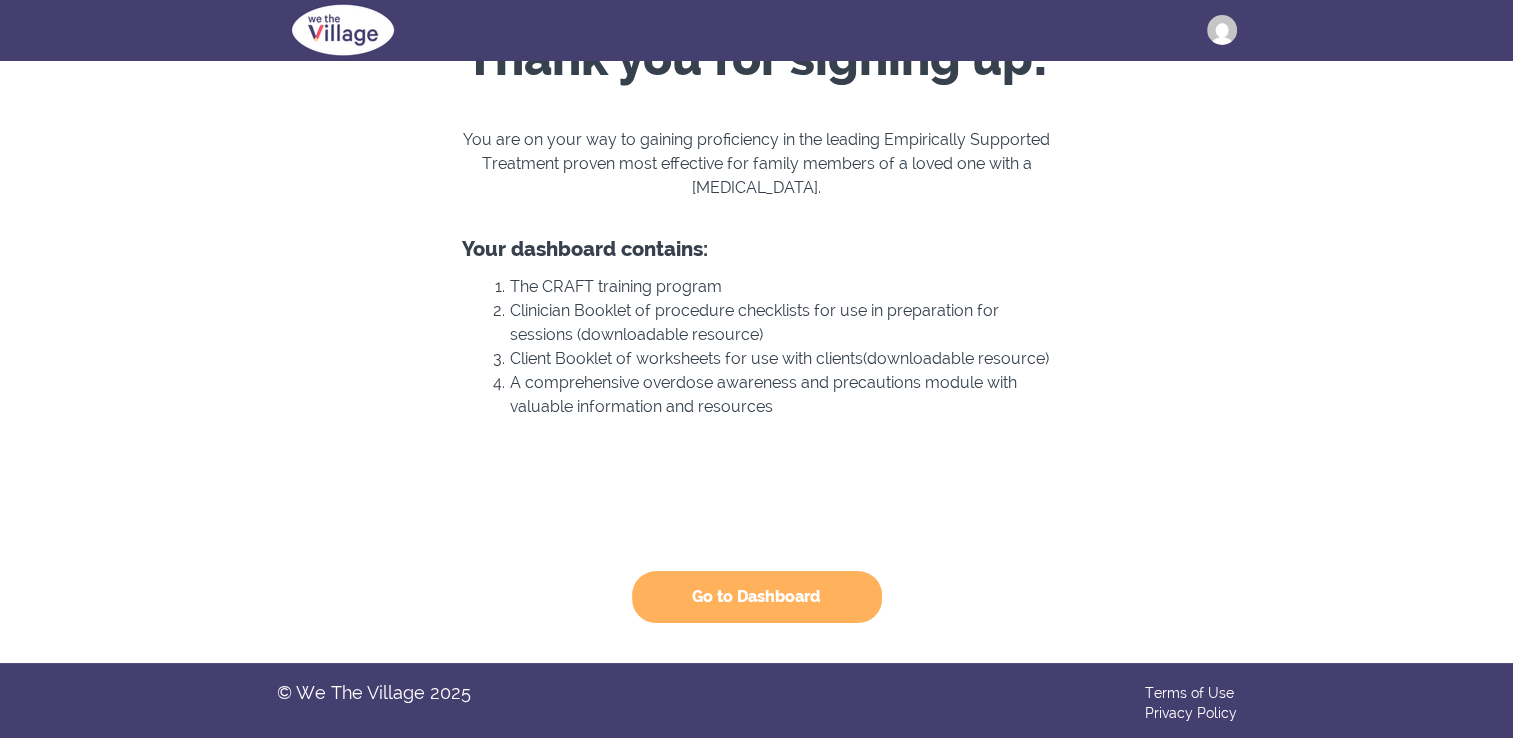 scroll, scrollTop: 102, scrollLeft: 0, axis: vertical 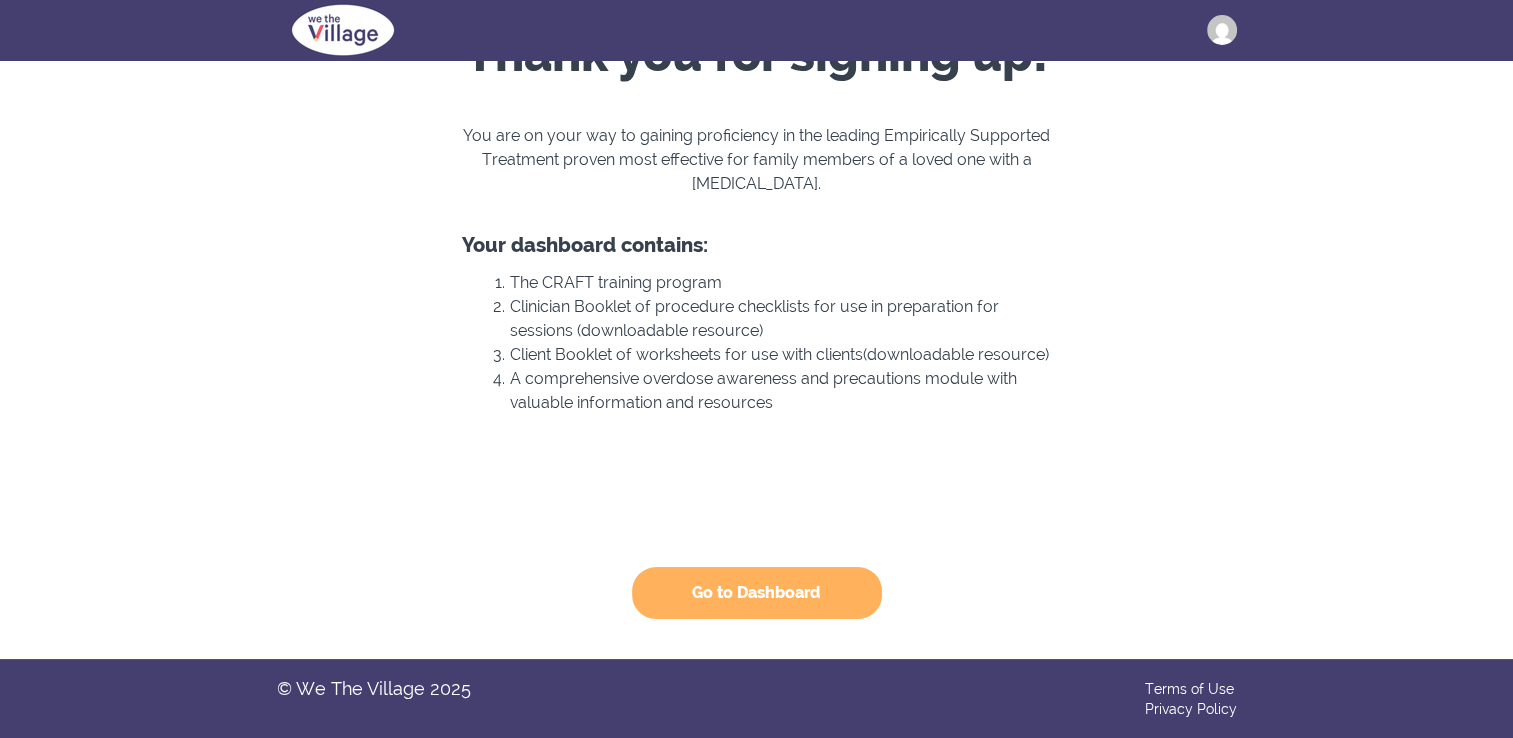 click on "Go to Dashboard" at bounding box center (757, 593) 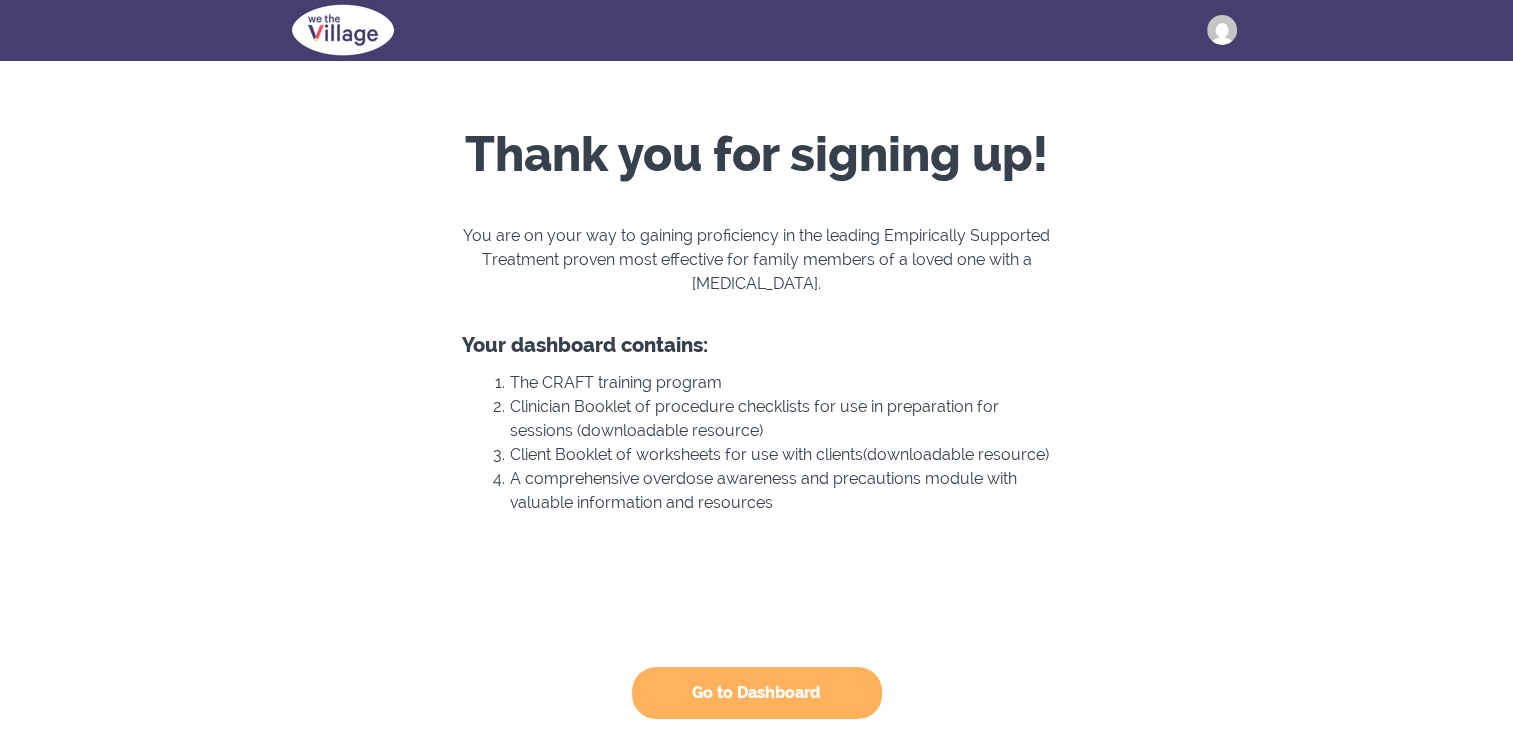 scroll, scrollTop: 0, scrollLeft: 0, axis: both 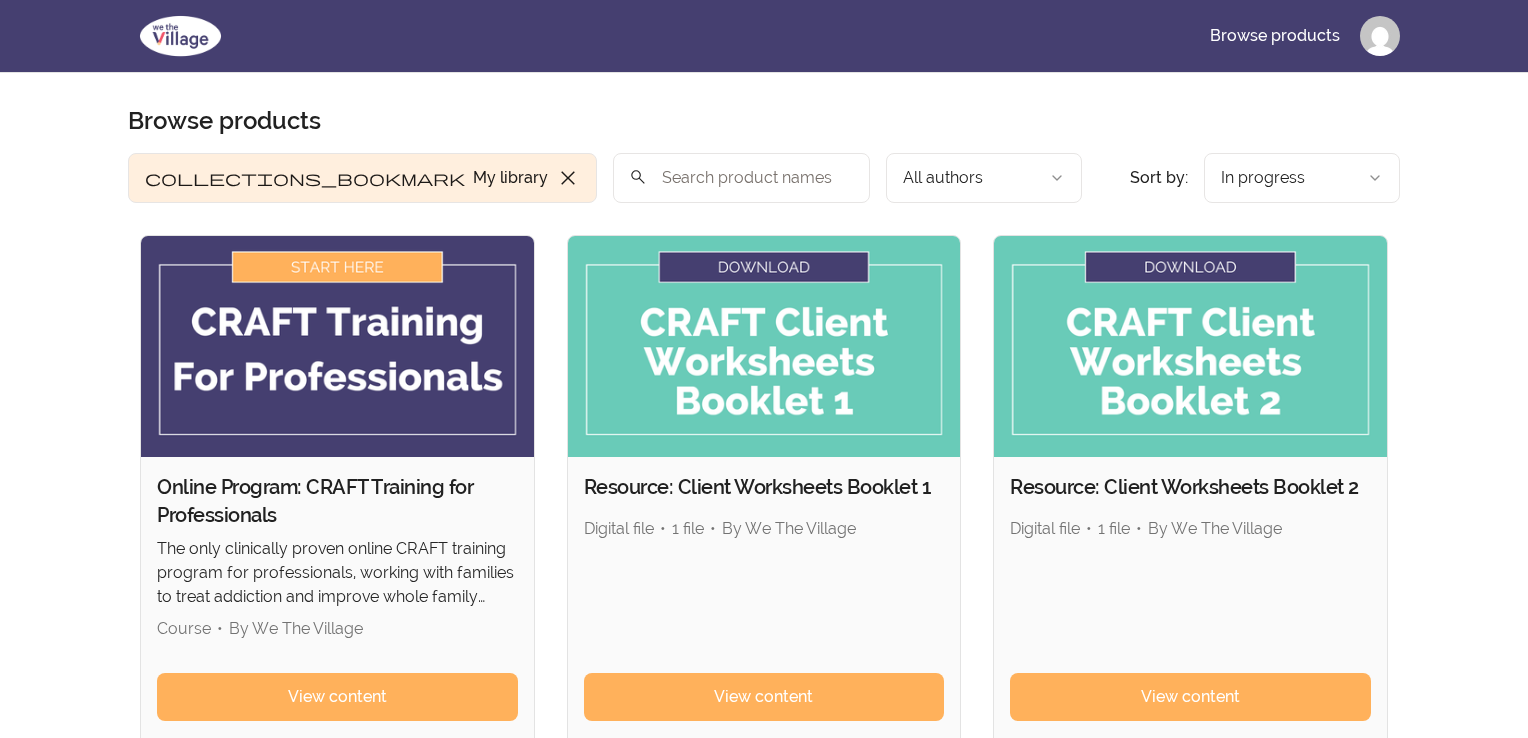 click on "Skip to main content Main menu Includes navigation links and user settings Browse products Browse products Product filters: collections_bookmark My library close Sort by: import_export In progress search All authors Sort by: import_export In progress Online Program: CRAFT Training for Professionals The only clinically proven online CRAFT training program for professionals, working with families to treat addiction and improve whole family health outcomes. Course • By We The Village View content Resource: Client Worksheets Booklet 1 Digital file • 1 file • By We The Village View content Resource: Client Worksheets Booklet 2 Digital file • 1 file • By We The Village View content Resource: Overdose Awareness & Precautions Course • By We The Village View content Resource: The Clinician Session Guide Booklet Digital file • 1 file • By We The Village View content 5 products found ©  2025  We The Village Terms of Use Privacy Policy" at bounding box center (764, 757) 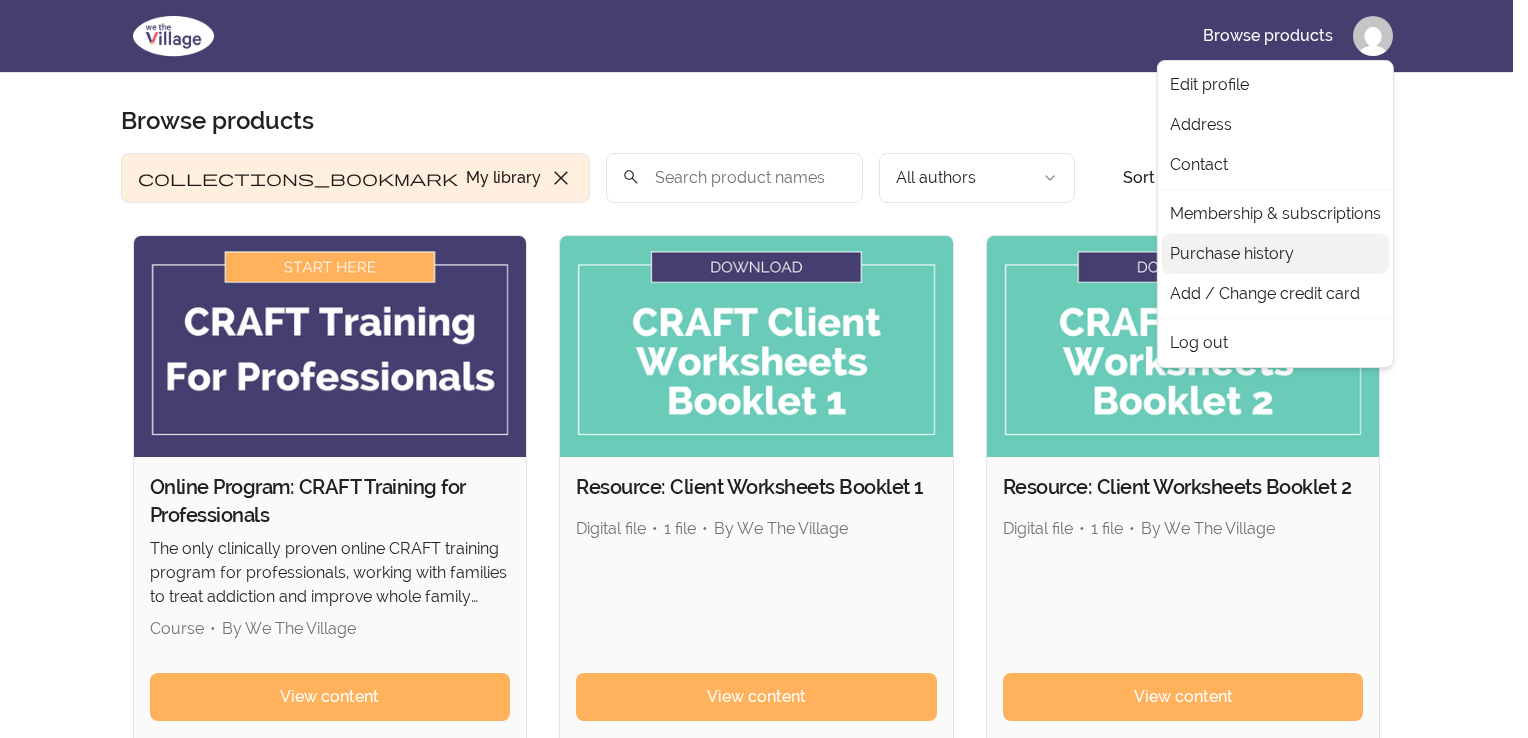 click on "Purchase history" at bounding box center (1275, 254) 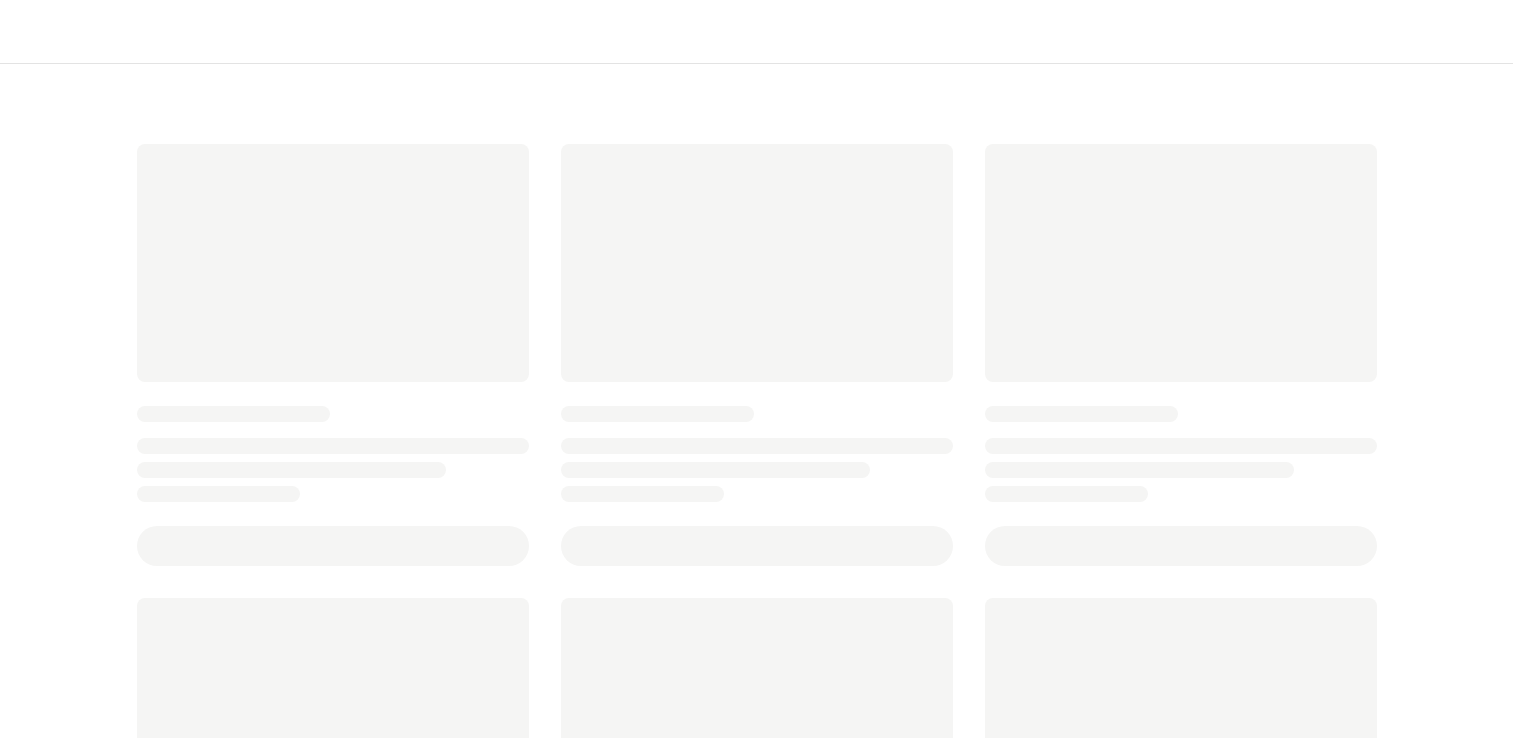 scroll, scrollTop: 0, scrollLeft: 0, axis: both 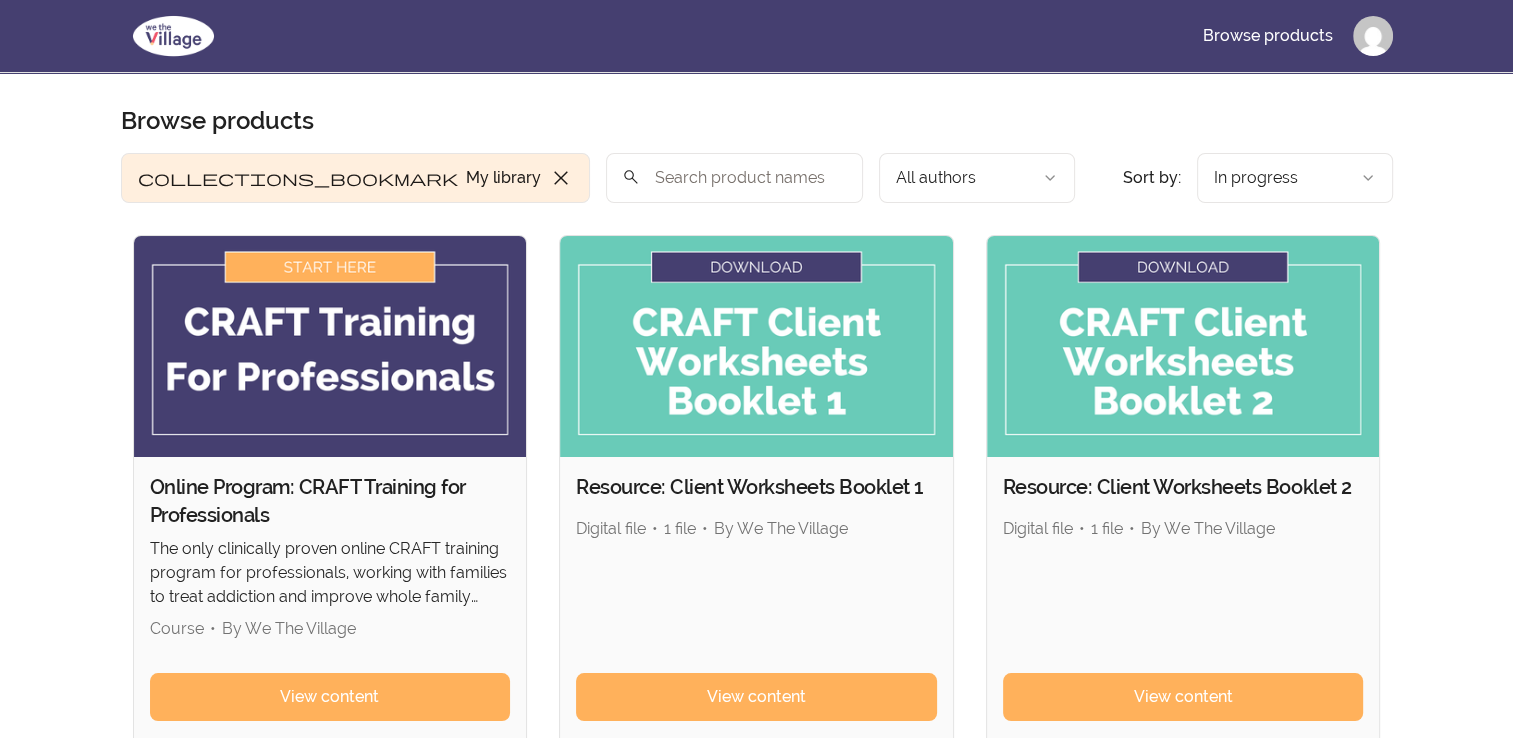 drag, startPoint x: 1445, startPoint y: 325, endPoint x: 1412, endPoint y: 326, distance: 33.01515 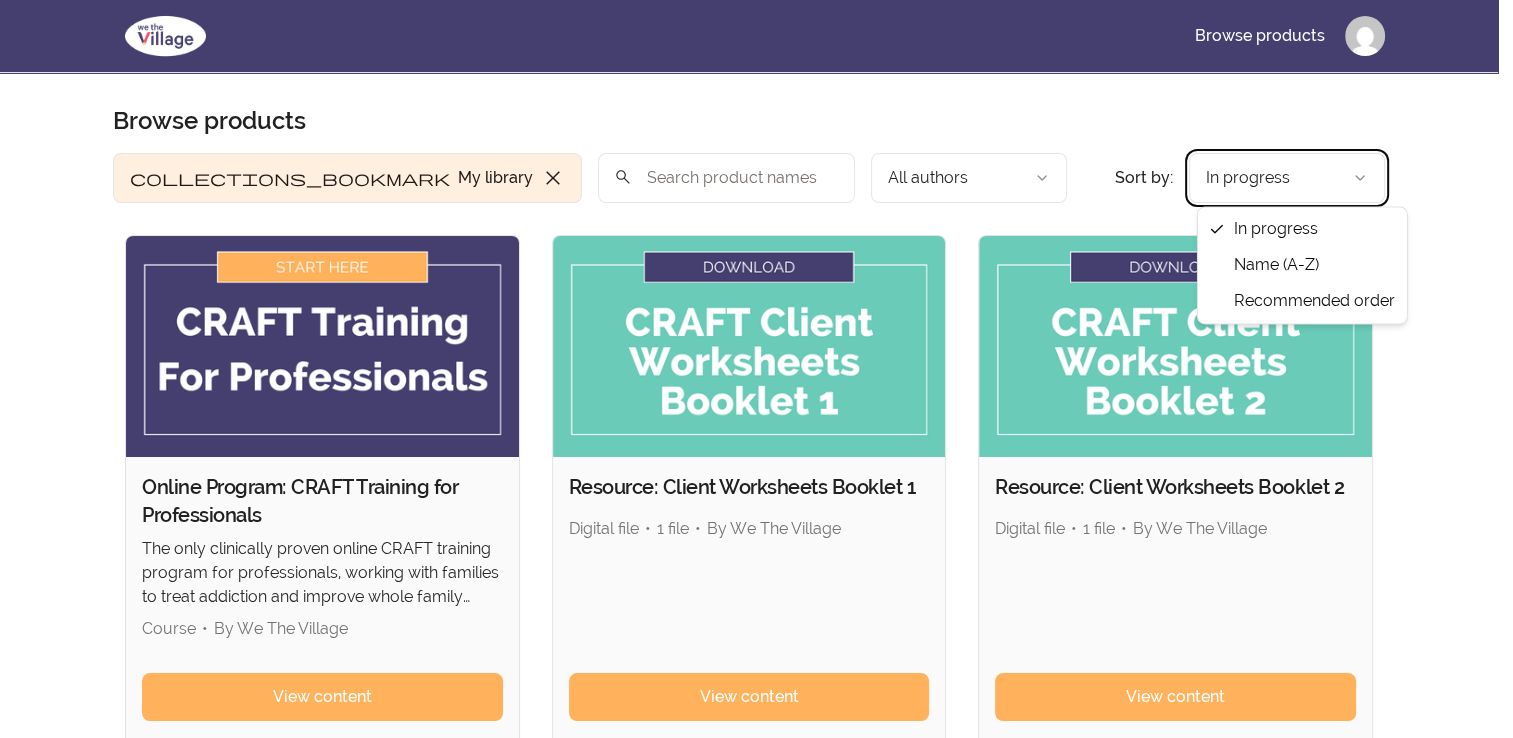click on "Skip to main content Main menu Includes navigation links and user settings Browse products Browse products Product filters: collections_bookmark My library close Sort by: import_export In progress search All authors Sort by: import_export In progress Online Program: CRAFT Training for Professionals The only clinically proven online CRAFT training program for professionals, working with families to treat addiction and improve whole family health outcomes. Course • By We The Village View content Resource: Client Worksheets Booklet 1 Digital file • 1 file • By We The Village View content Resource: Client Worksheets Booklet 2 Digital file • 1 file • By We The Village View content Resource: Overdose Awareness & Precautions Course • By We The Village View content Resource: The Clinician Session Guide Booklet Digital file • 1 file • By We The Village View content 5 products found ©  2025  We The Village Terms of Use Privacy Policy
In progress Name (A-Z) Recommended order" at bounding box center [756, 757] 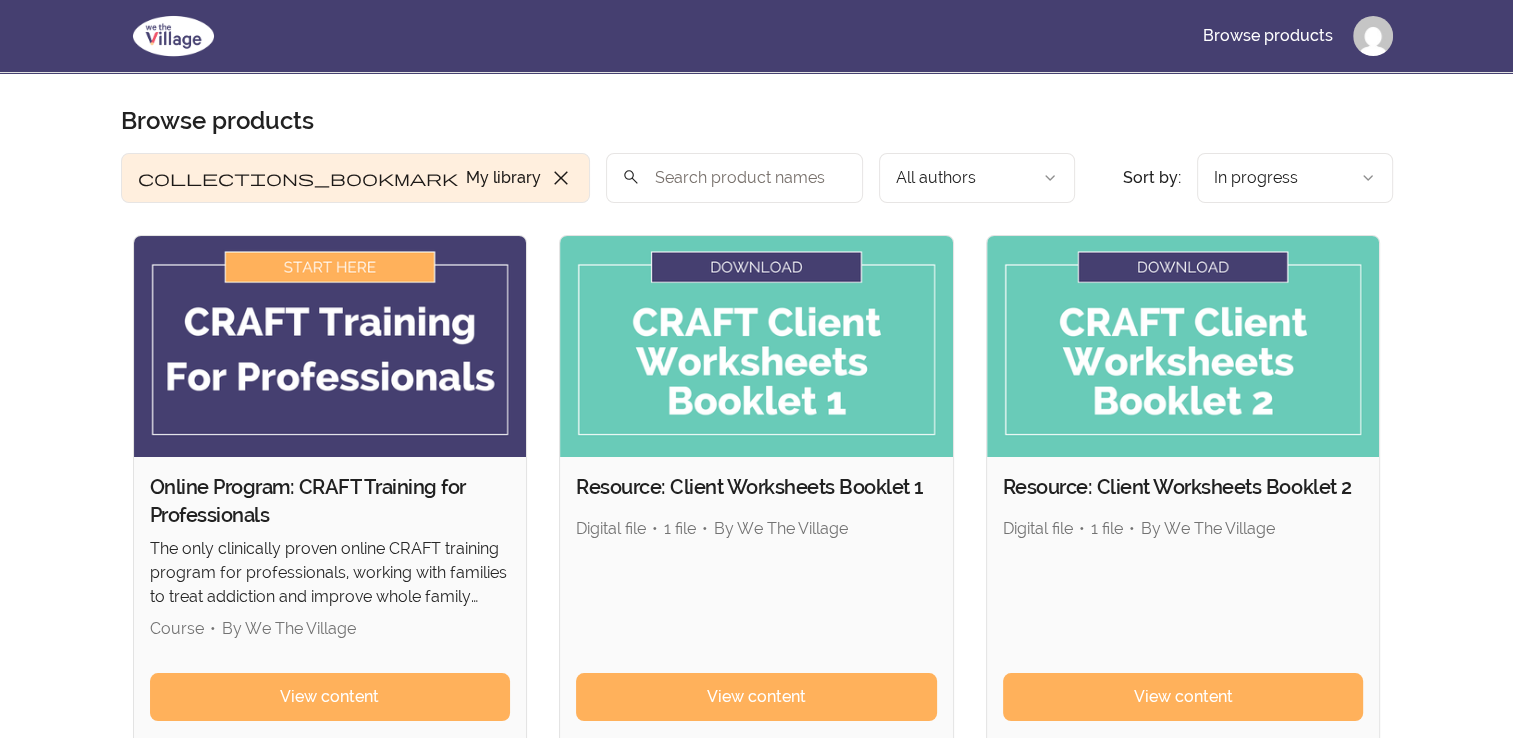 click on "Skip to main content Main menu Includes navigation links and user settings Browse products Browse products Product filters: collections_bookmark My library close Sort by: import_export In progress search All authors Sort by: import_export In progress Online Program: CRAFT Training for Professionals The only clinically proven online CRAFT training program for professionals, working with families to treat addiction and improve whole family health outcomes. Course • By We The Village View content Resource: Client Worksheets Booklet 1 Digital file • 1 file • By We The Village View content Resource: Client Worksheets Booklet 2 Digital file • 1 file • By We The Village View content Resource: Overdose Awareness & Precautions Course • By We The Village View content Resource: The Clinician Session Guide Booklet Digital file • 1 file • By We The Village View content 5 products found ©  2025  We The Village Terms of Use Privacy Policy" at bounding box center [756, 757] 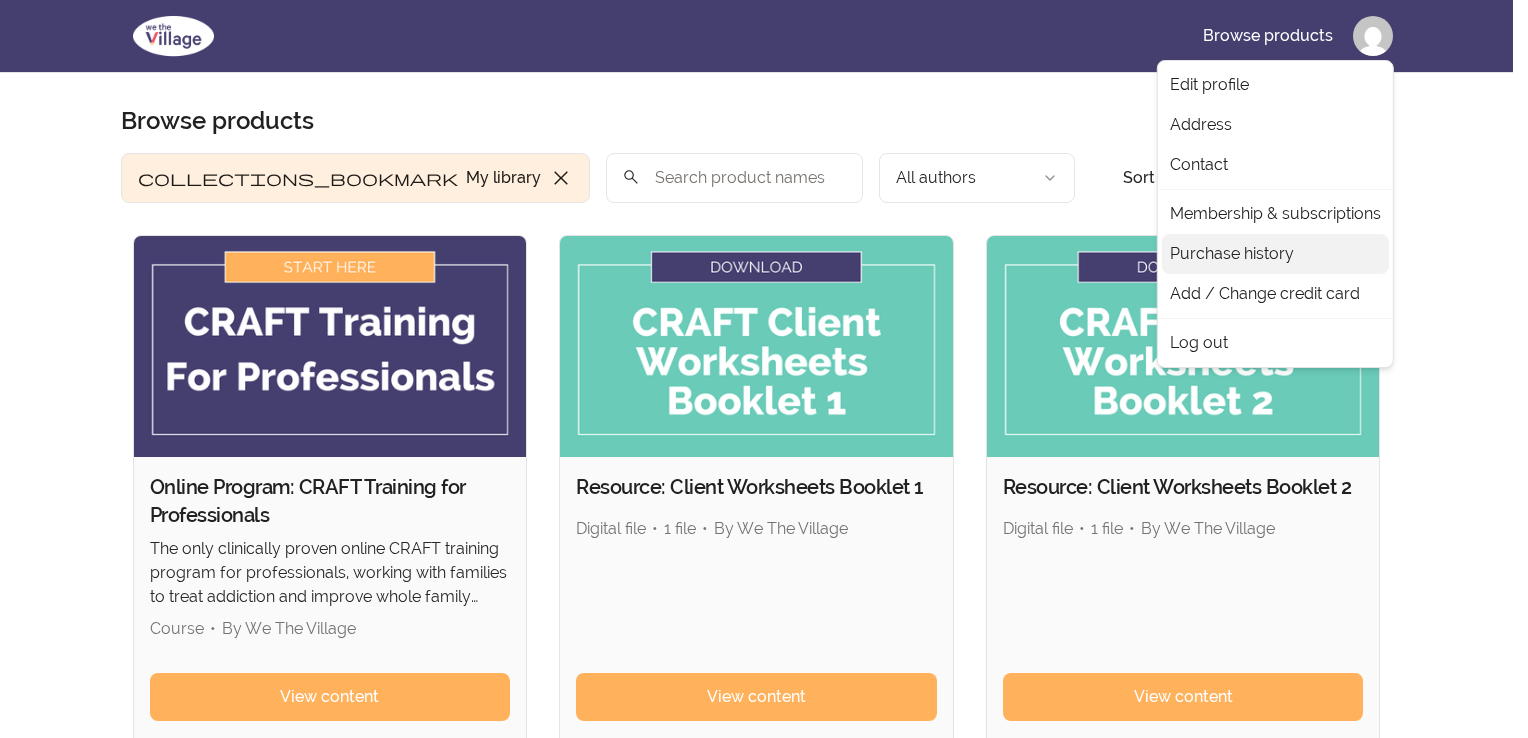 click on "Purchase history" at bounding box center (1275, 254) 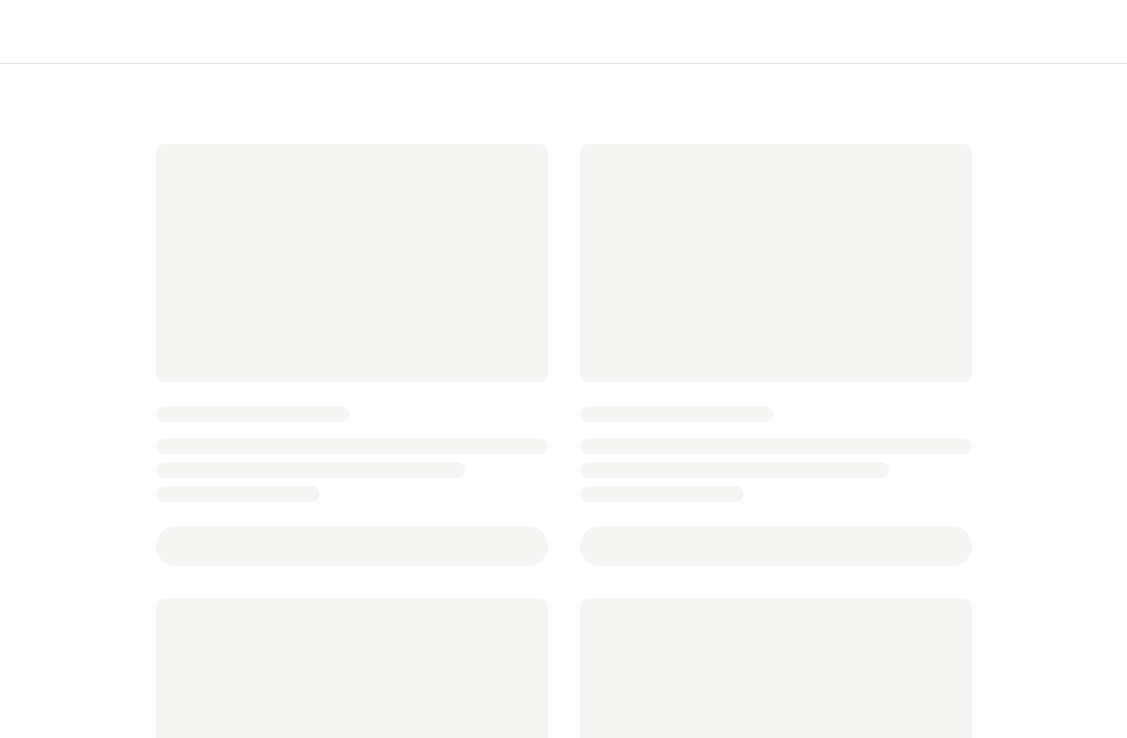 scroll, scrollTop: 0, scrollLeft: 0, axis: both 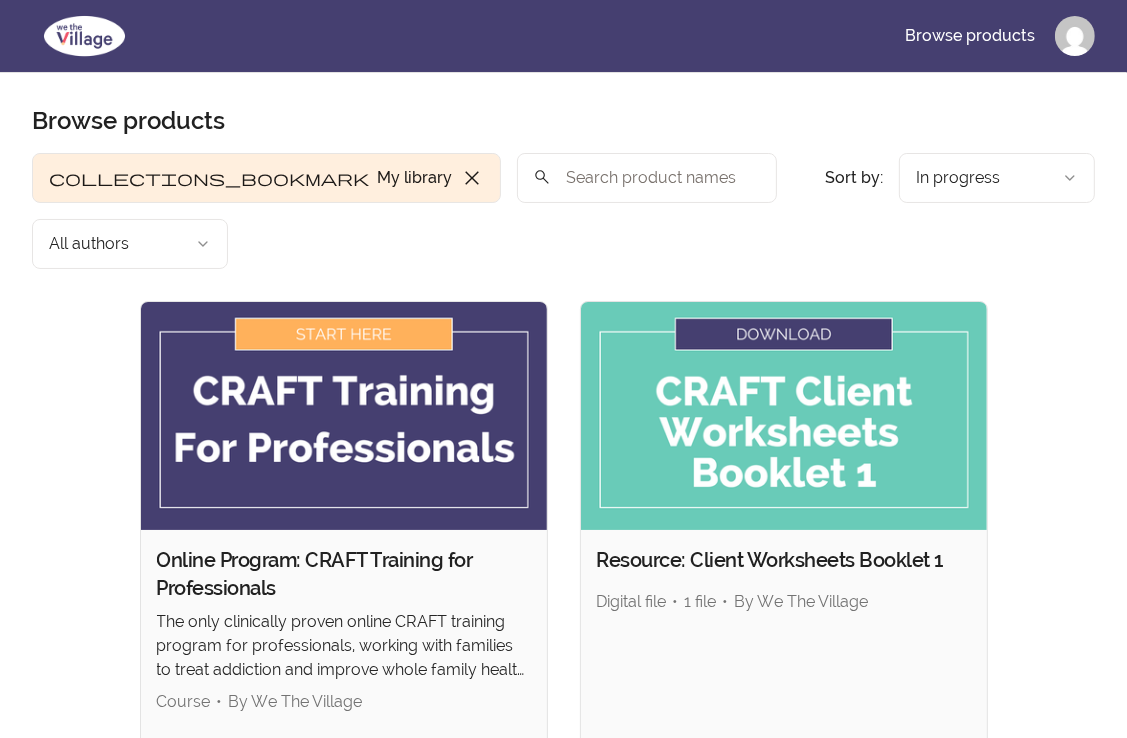 click on "View content" at bounding box center [344, 770] 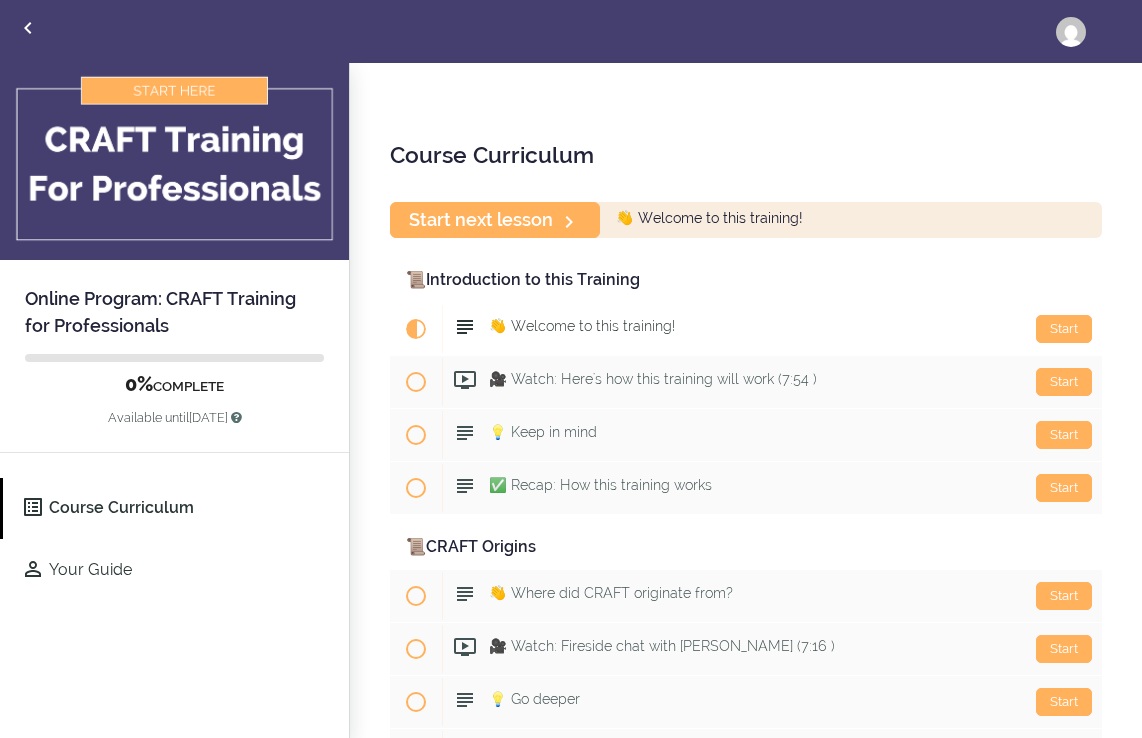scroll, scrollTop: 0, scrollLeft: 0, axis: both 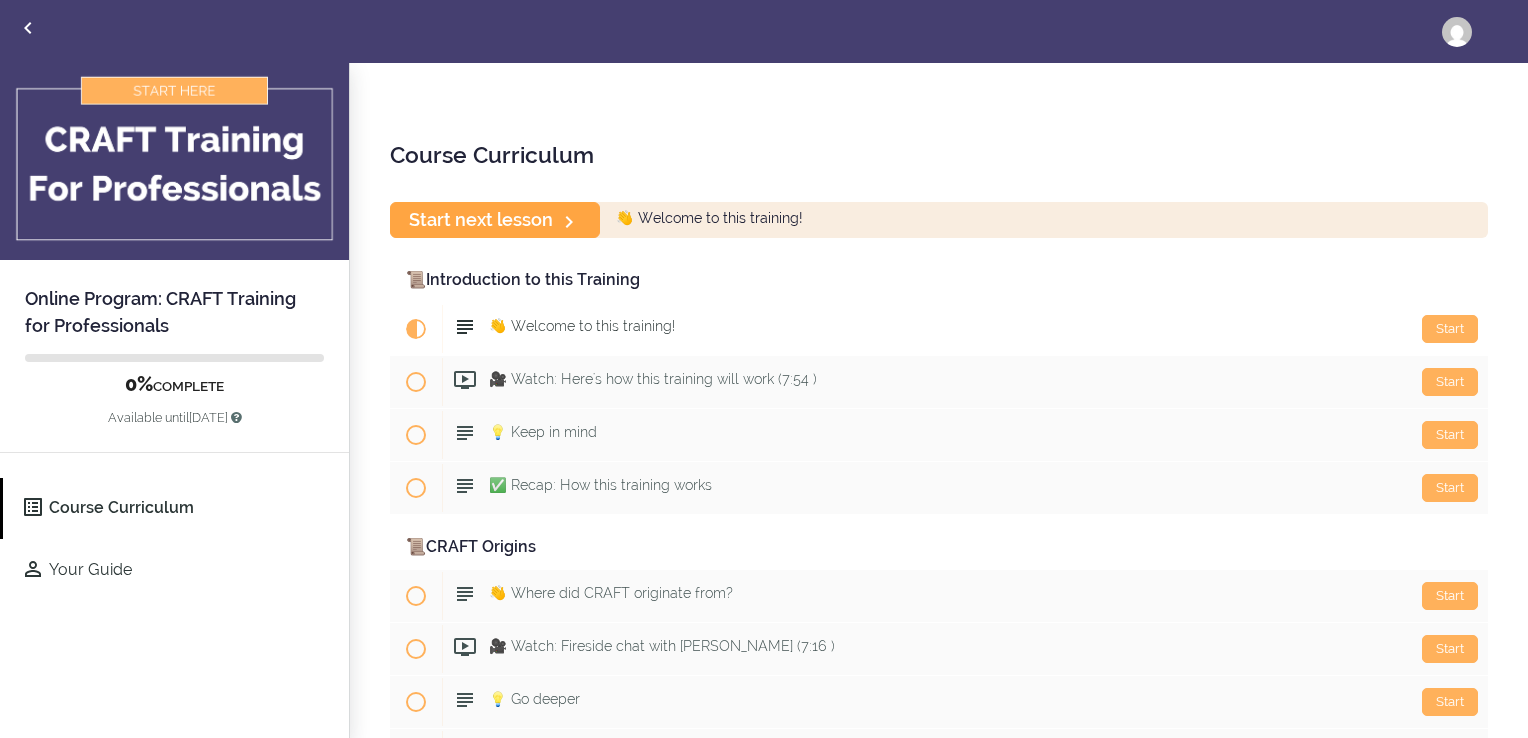 click on "Start next lesson" at bounding box center (495, 219) 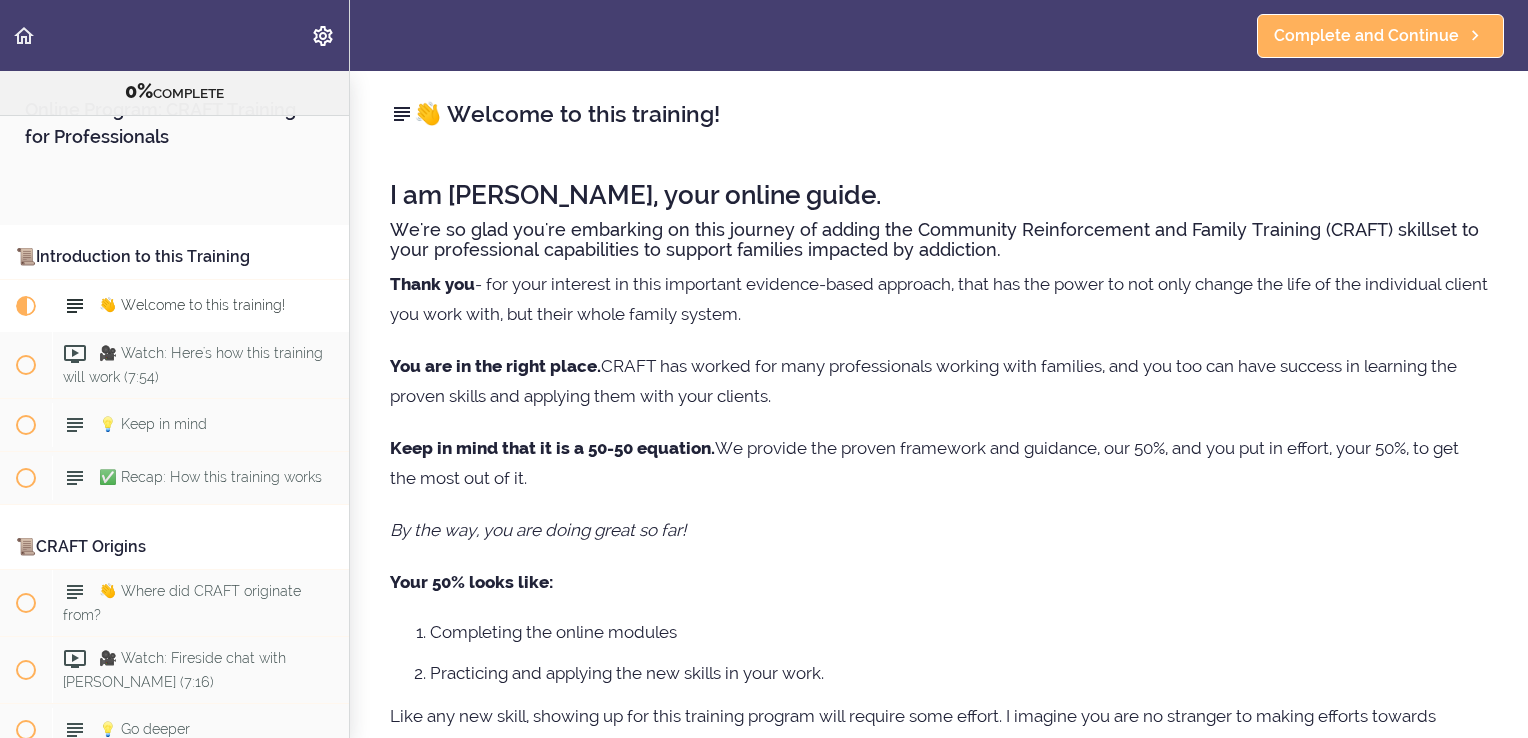 scroll, scrollTop: 0, scrollLeft: 0, axis: both 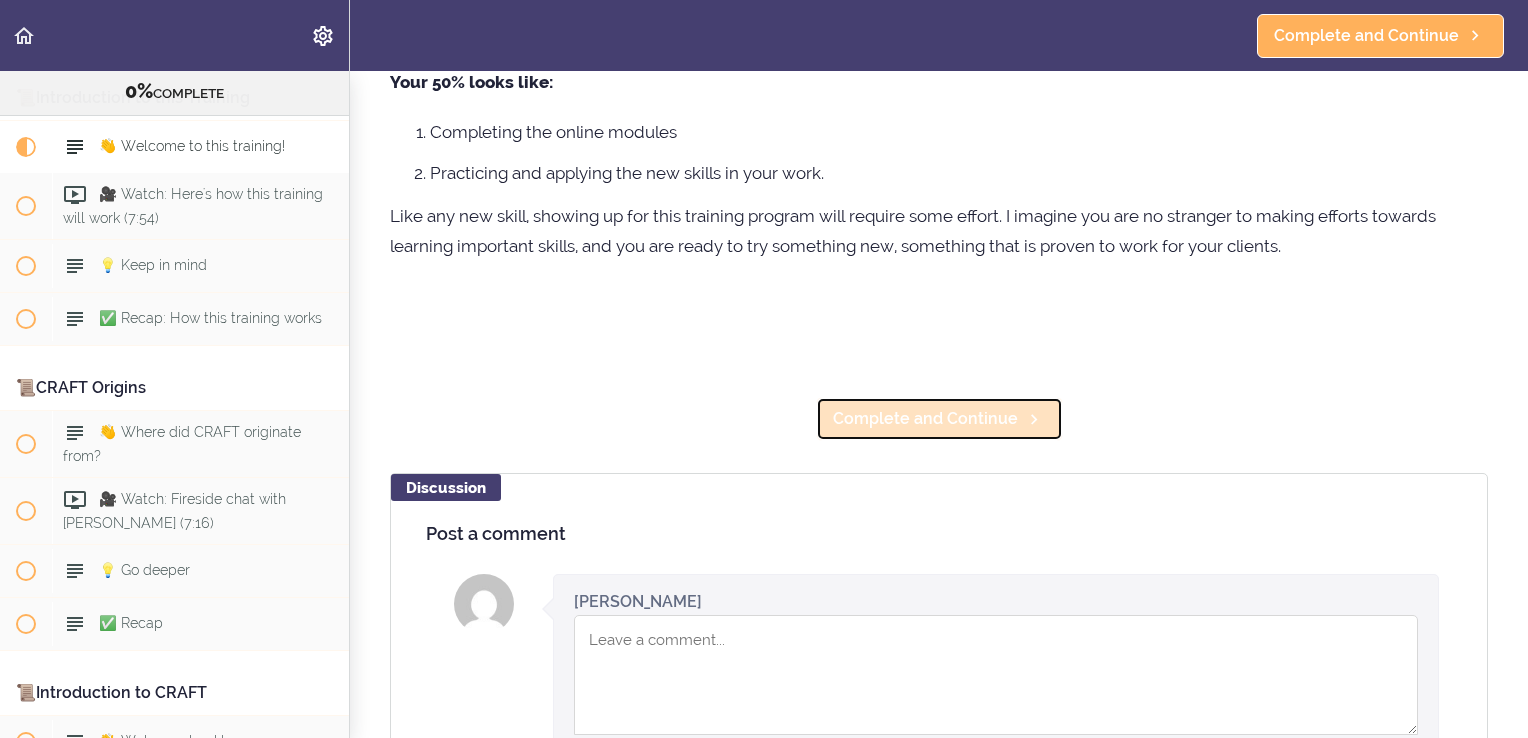 click on "Complete and Continue" at bounding box center [925, 419] 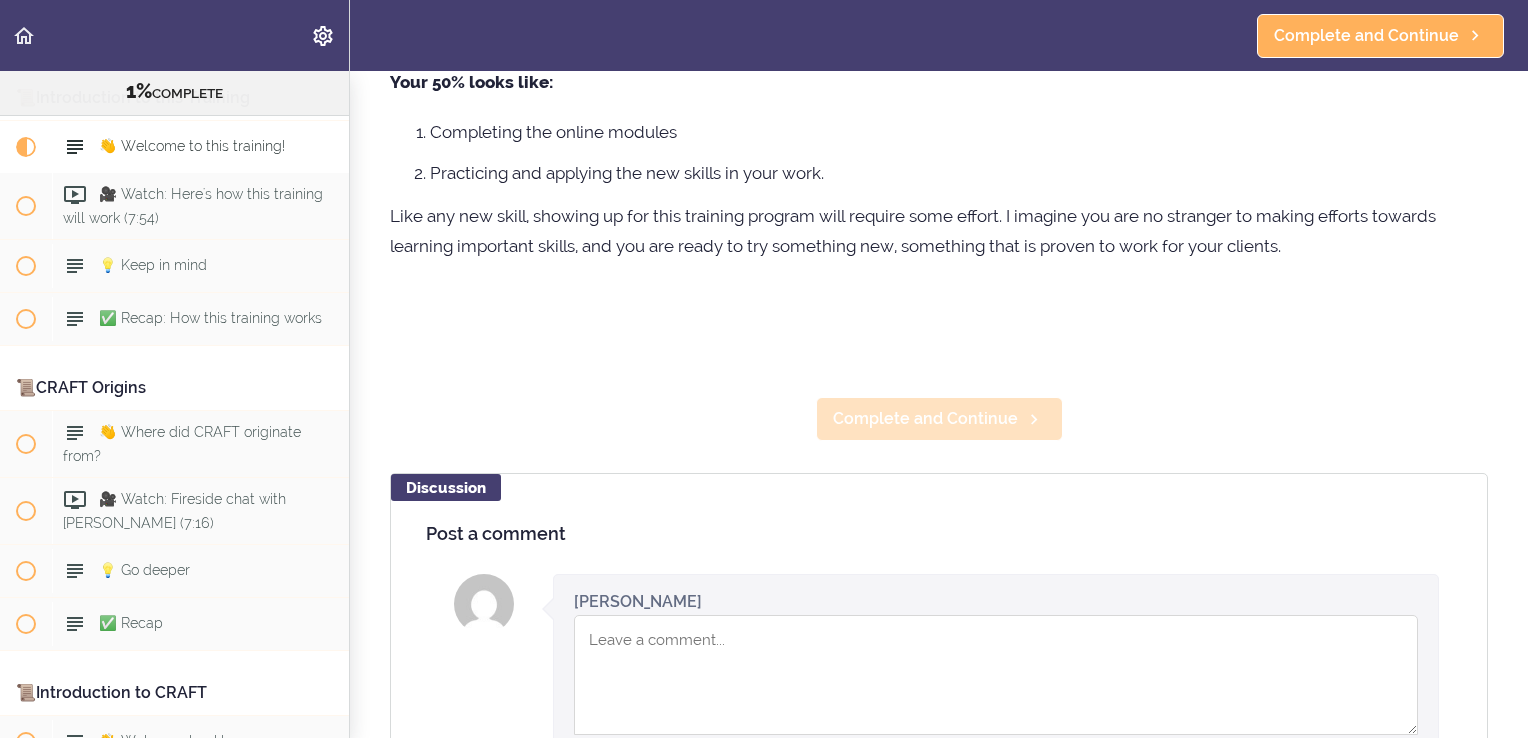 scroll, scrollTop: 72, scrollLeft: 0, axis: vertical 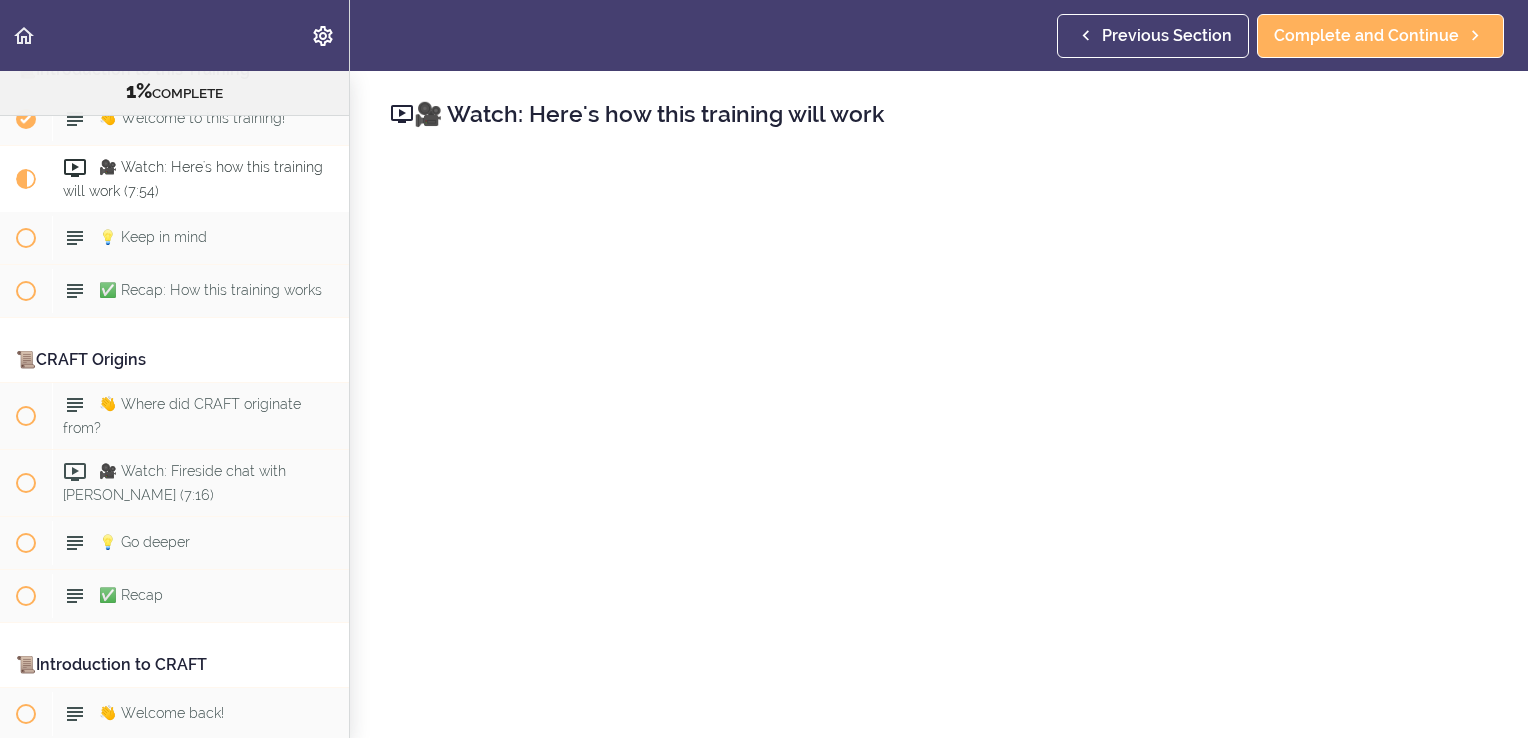 click on "🎥 Watch: Here's how this training will work
Complete and Continue
Discussion
Post a comment
Instructor
[PERSON_NAME]
now
Your comment was posted.
Your comment was posted, but it needs to be approved by the school owner before it shows up.
Sorry, your comment could not be posted at this time :(
"Comments have a maximum of 10000 characters."
Please add text to the comment.
Post Comment
0  comments" at bounding box center [939, 404] 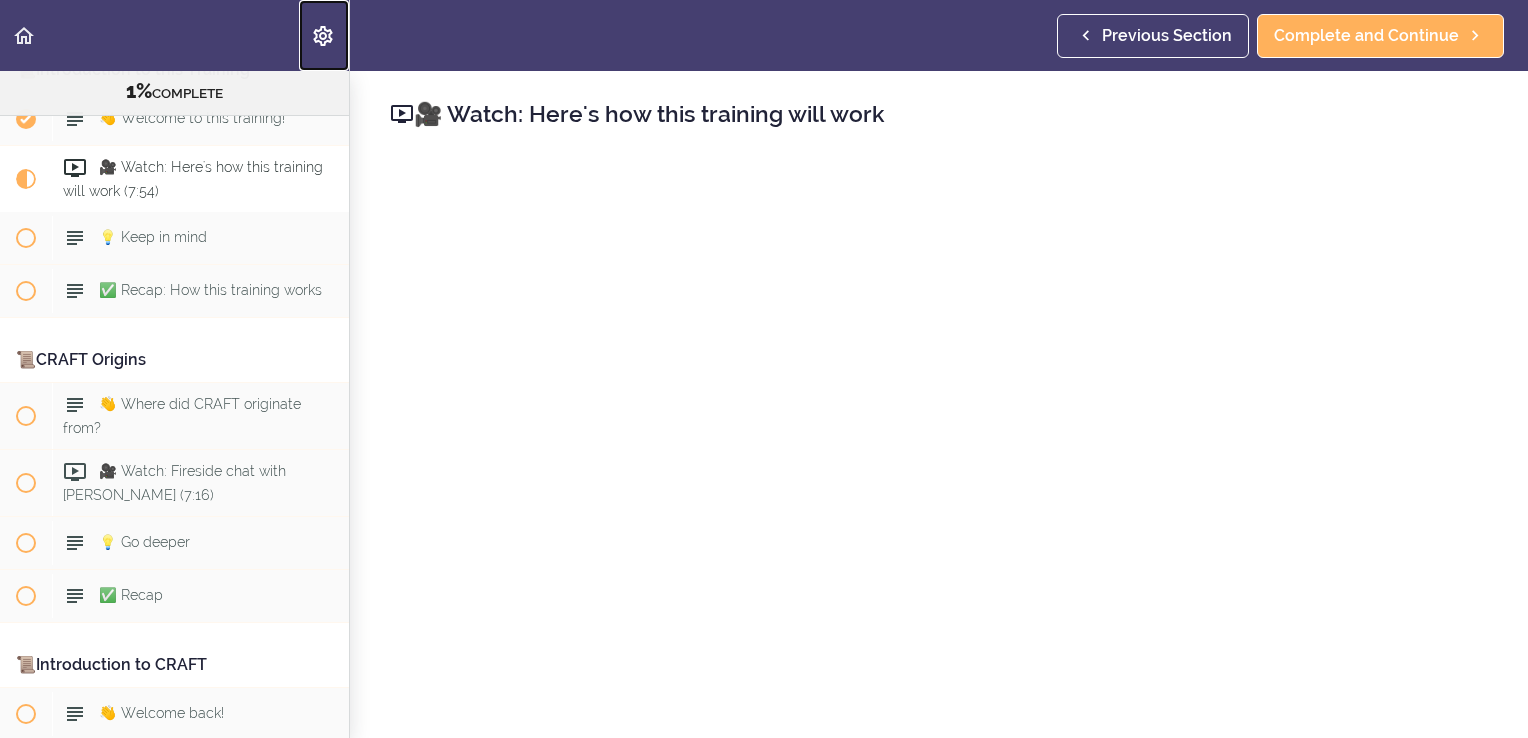 click 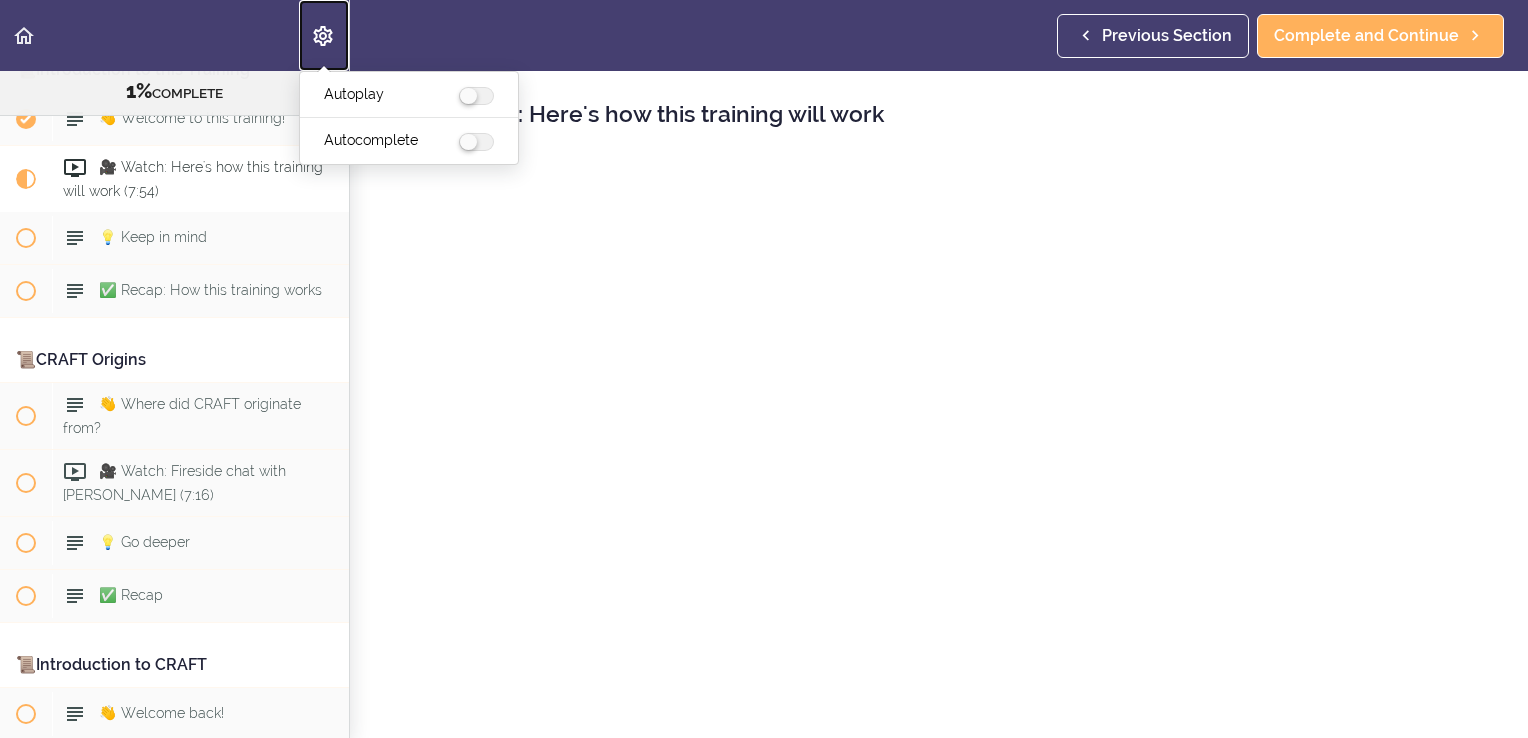 click 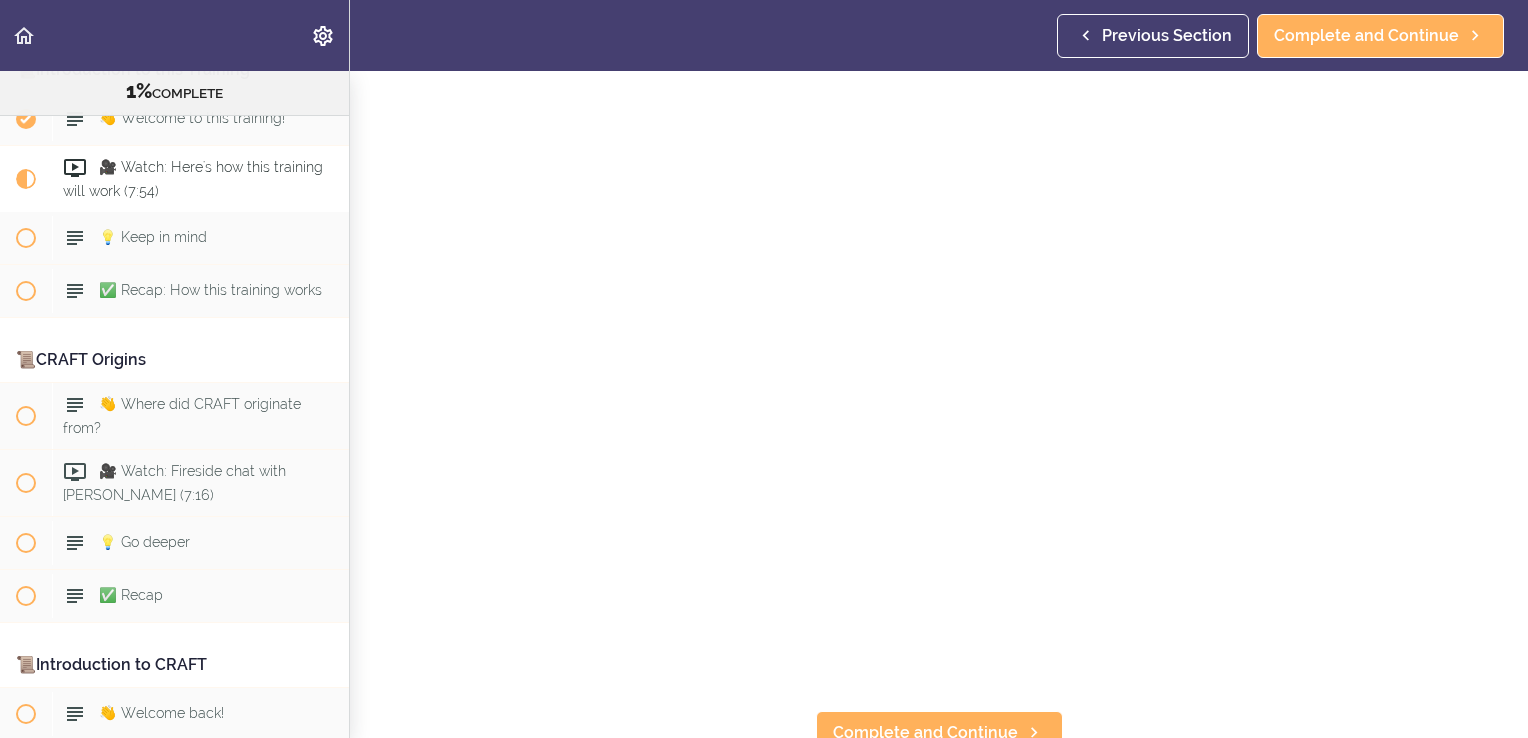 scroll, scrollTop: 200, scrollLeft: 0, axis: vertical 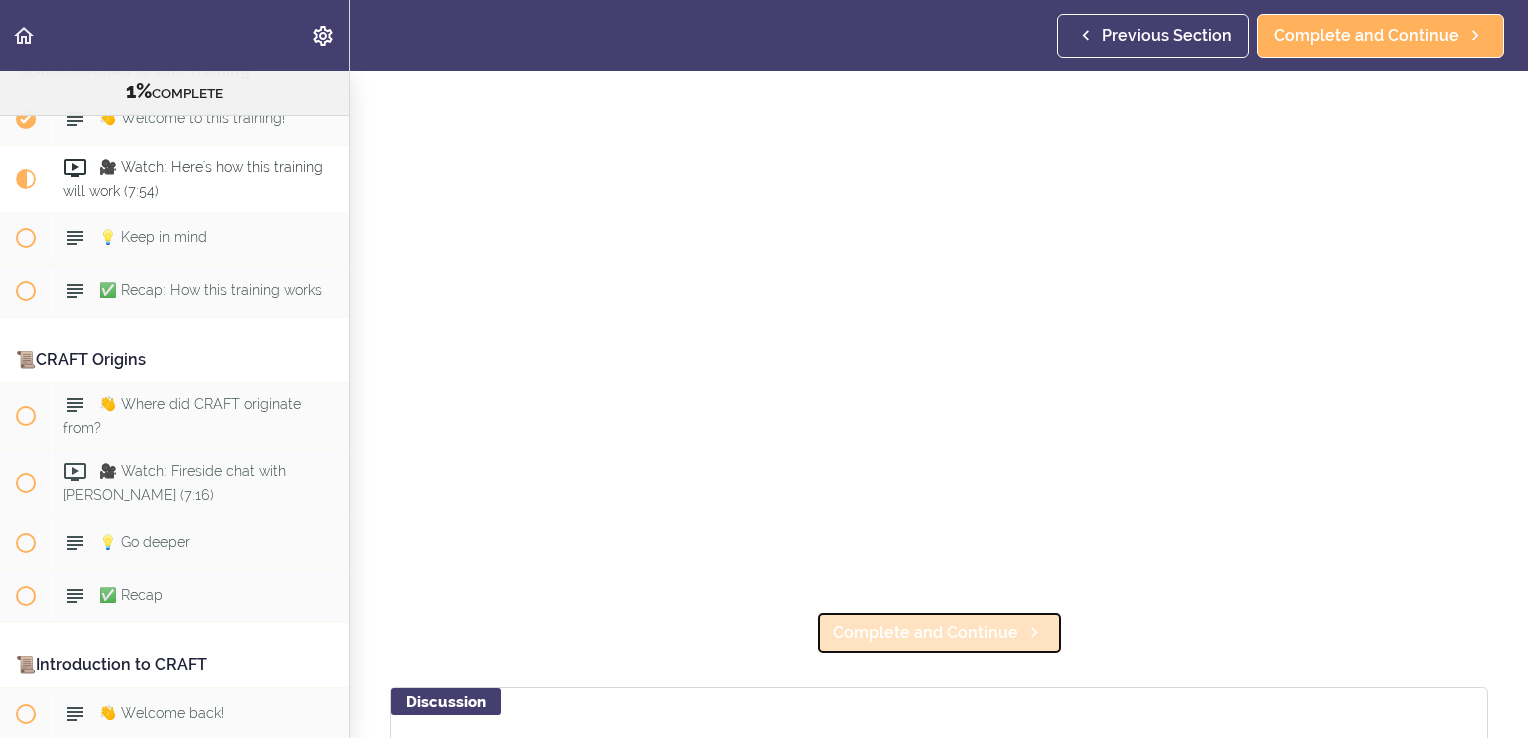 click on "Complete and Continue" at bounding box center (925, 633) 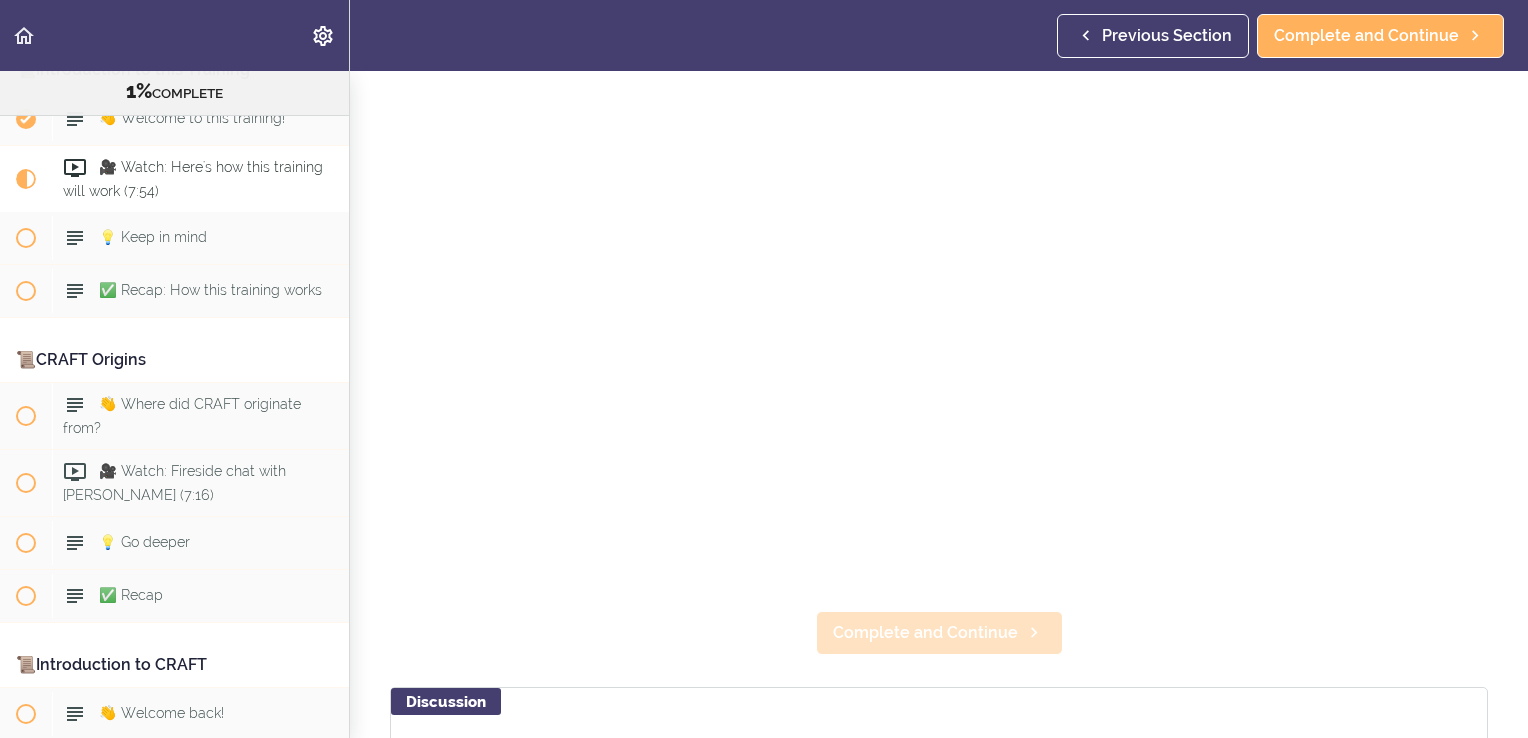 scroll, scrollTop: 4, scrollLeft: 0, axis: vertical 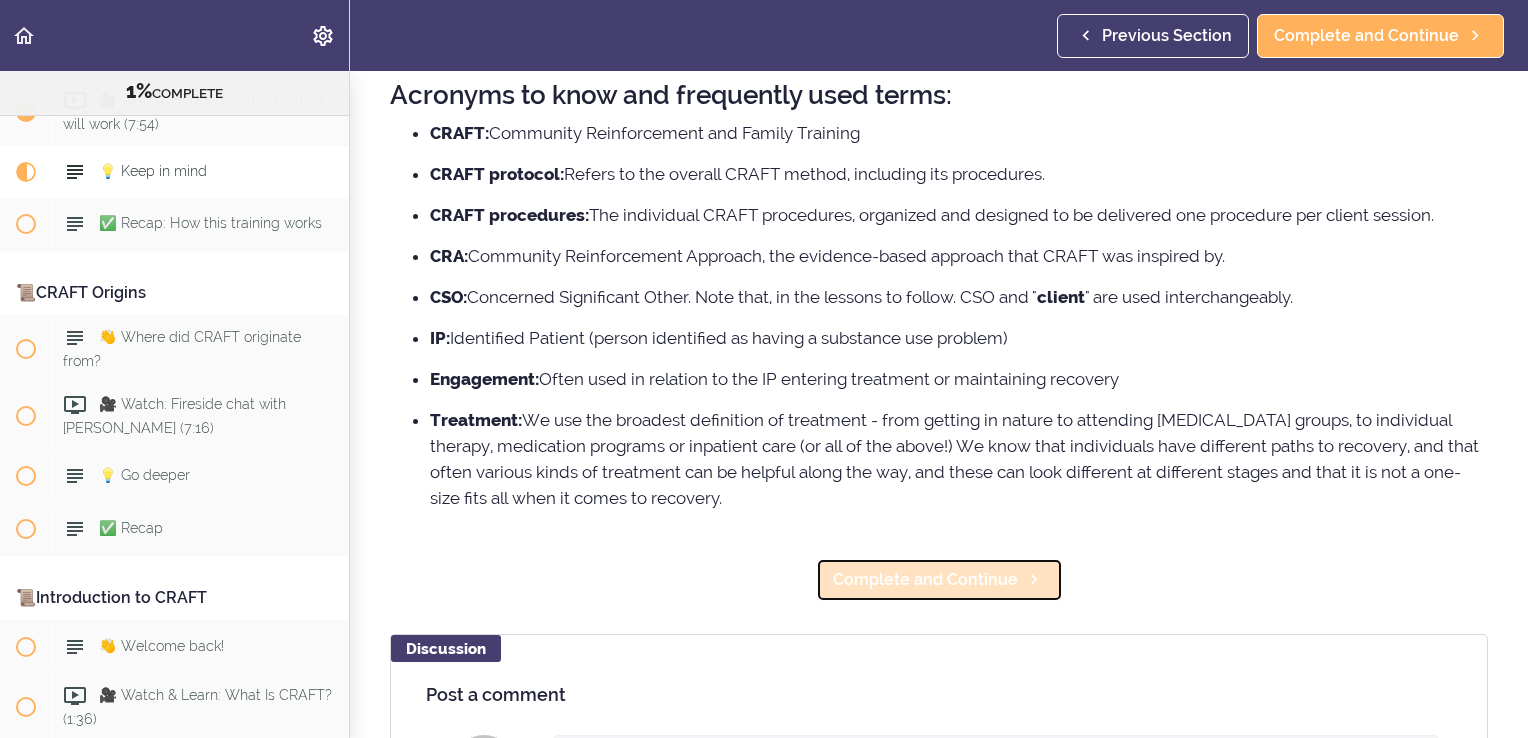 click on "Complete and Continue" at bounding box center [925, 580] 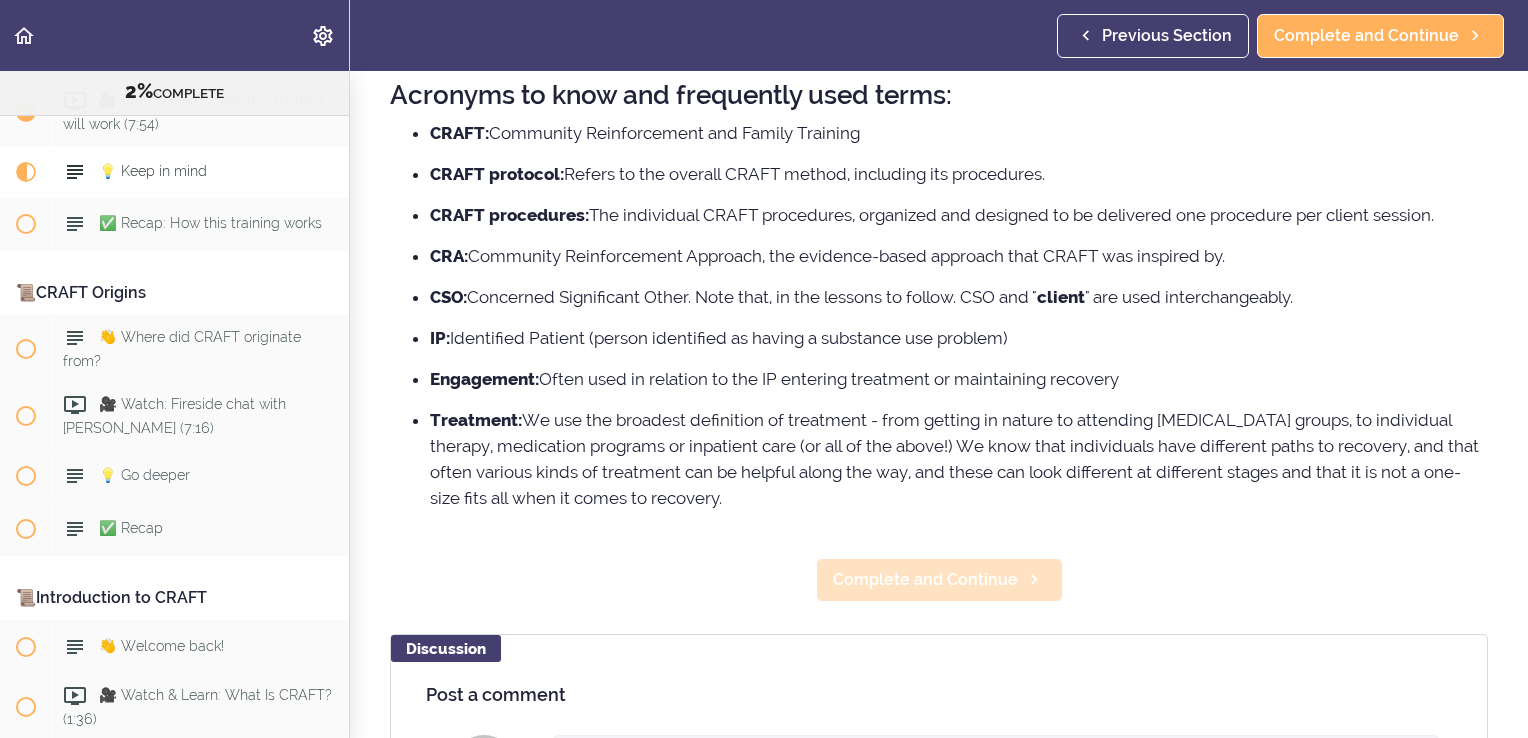 scroll, scrollTop: 7, scrollLeft: 0, axis: vertical 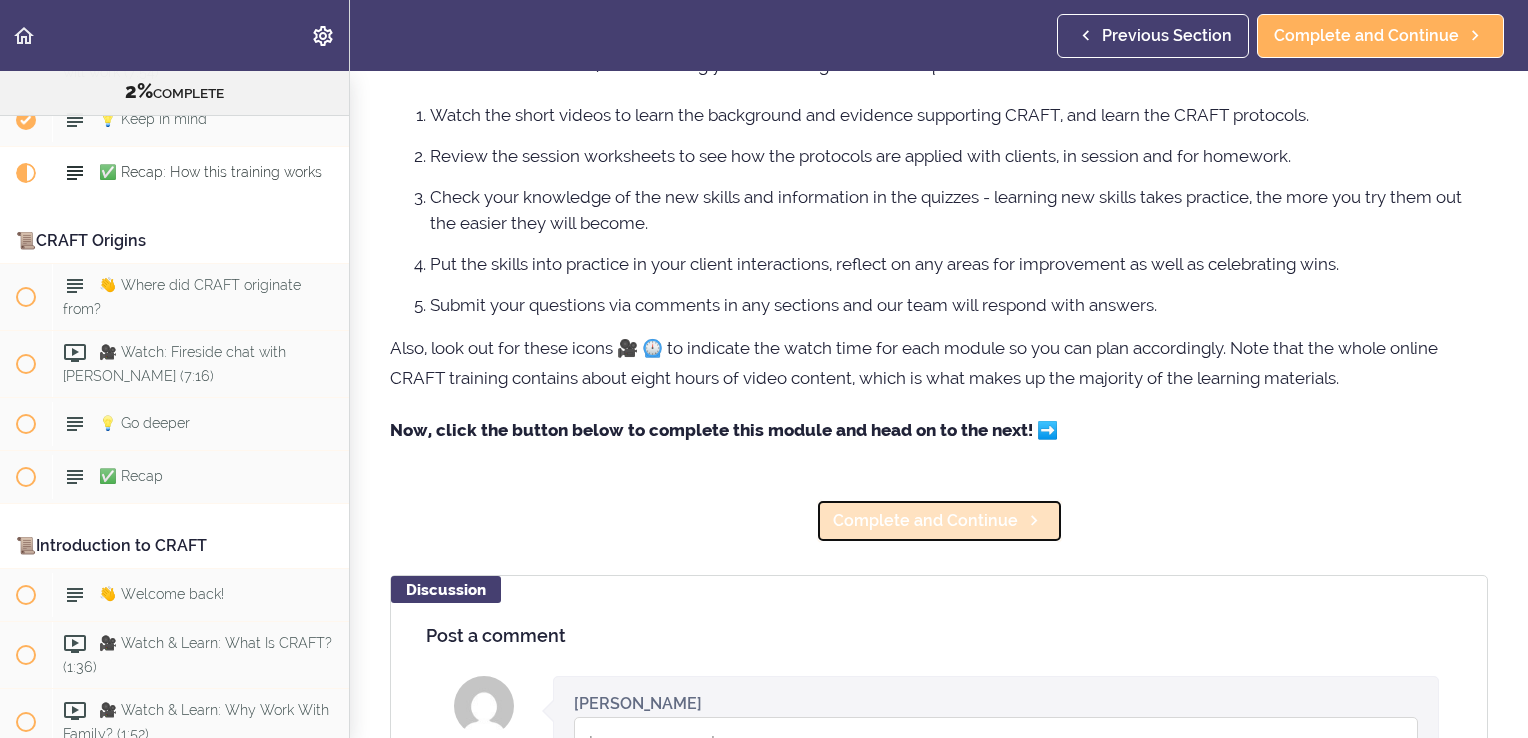 click on "Complete and Continue" at bounding box center (925, 521) 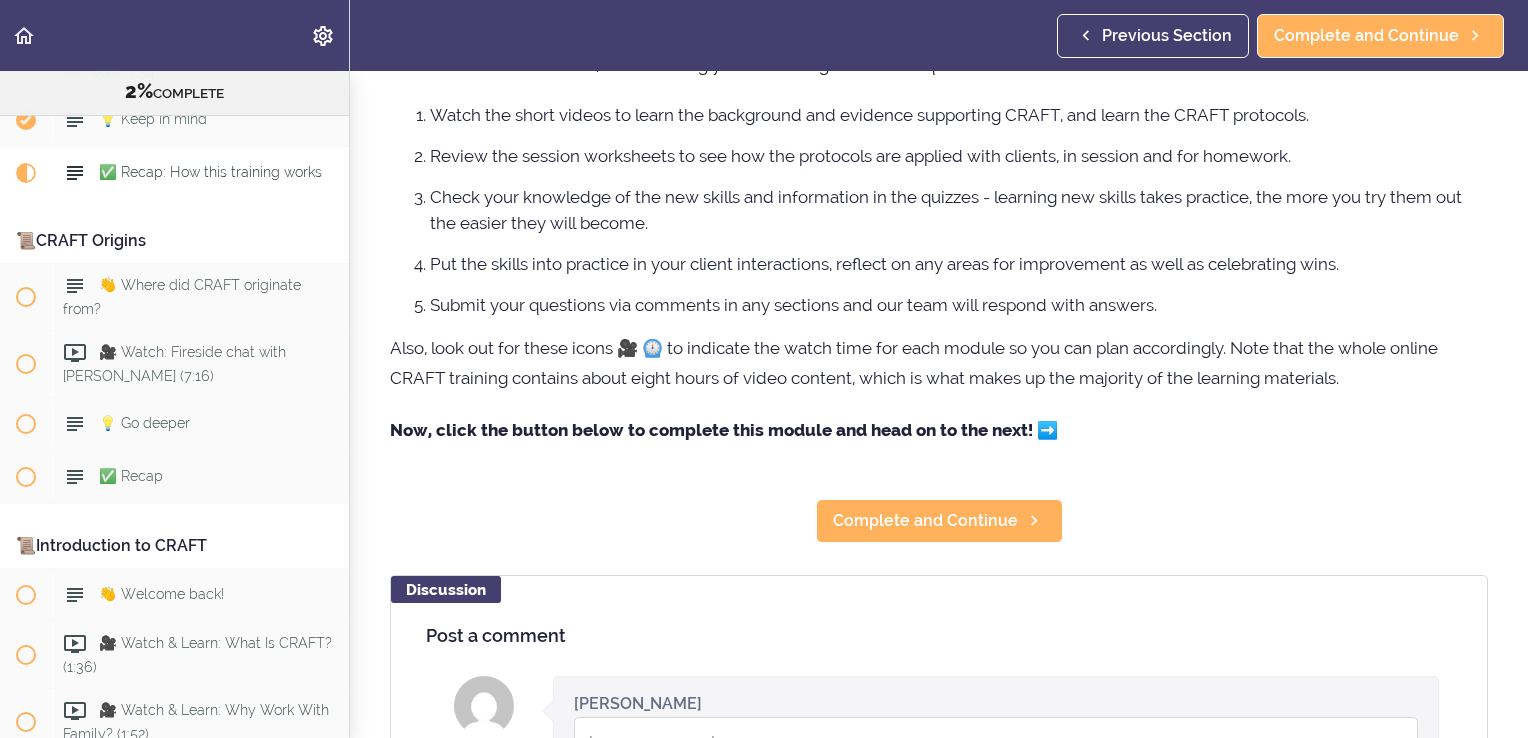 scroll, scrollTop: 36, scrollLeft: 0, axis: vertical 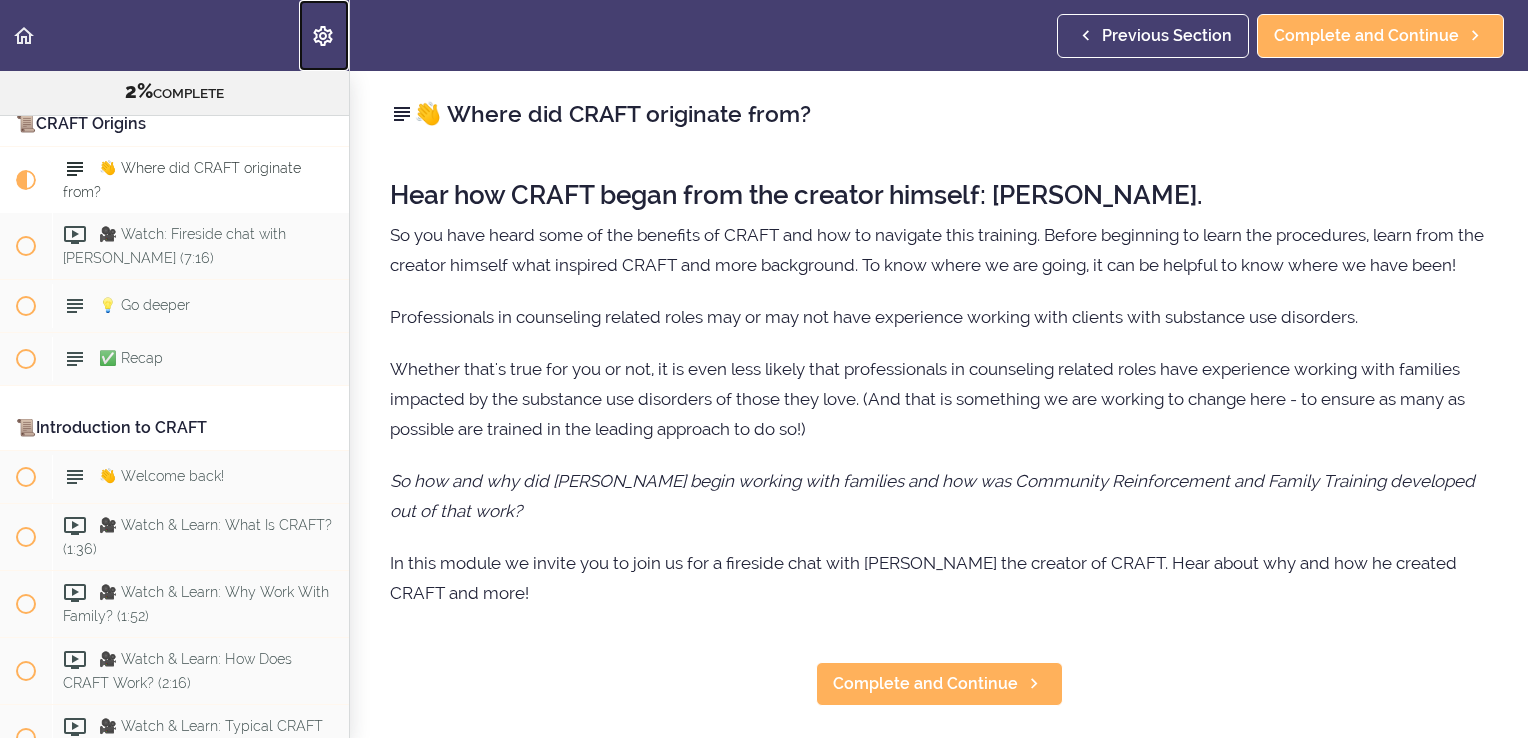 click 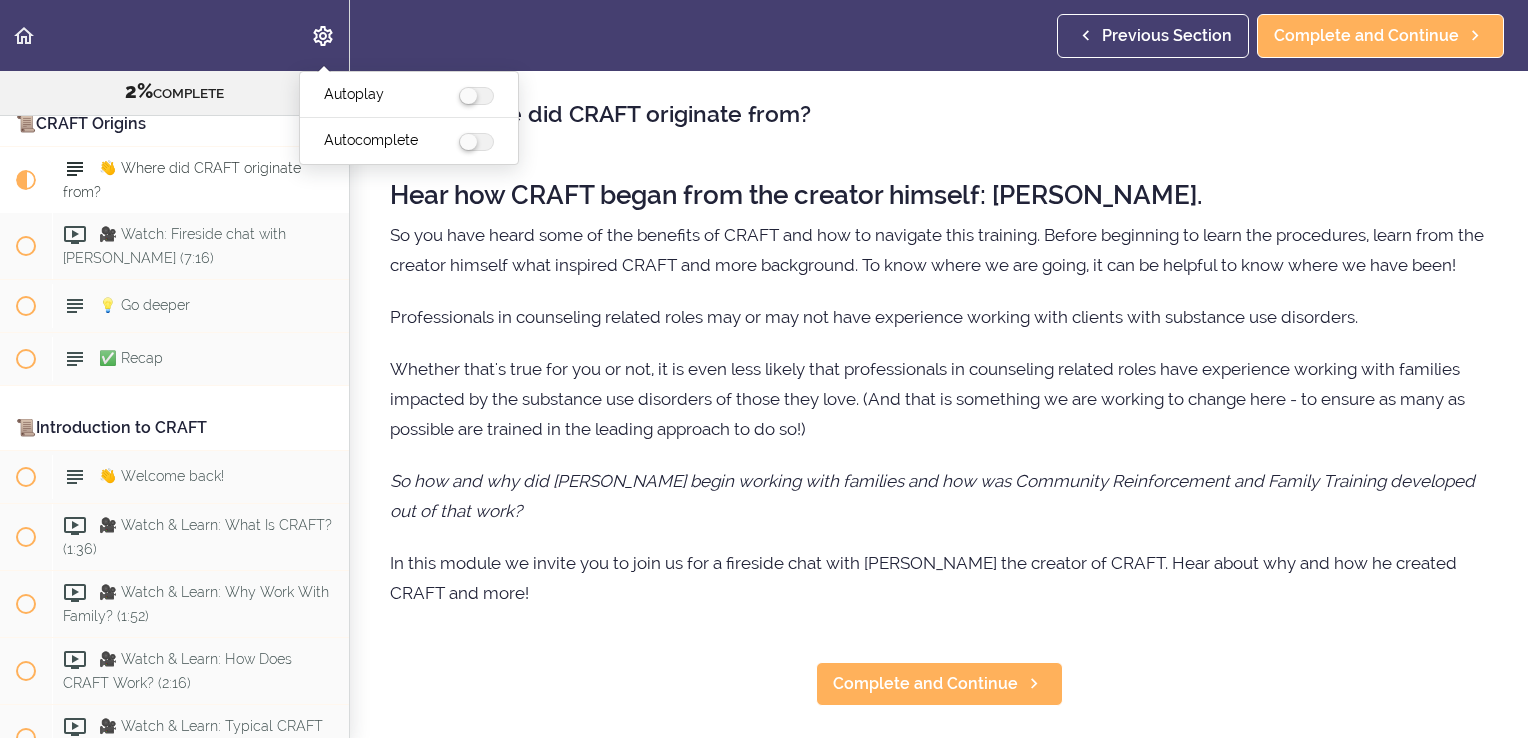 click on "So you have heard some of the benefits of CRAFT and how to navigate this training. Before beginning to learn the procedures, learn from the creator himself what inspired CRAFT and more background. To know where we are going, it can be helpful to know where we have been!" at bounding box center [939, 250] 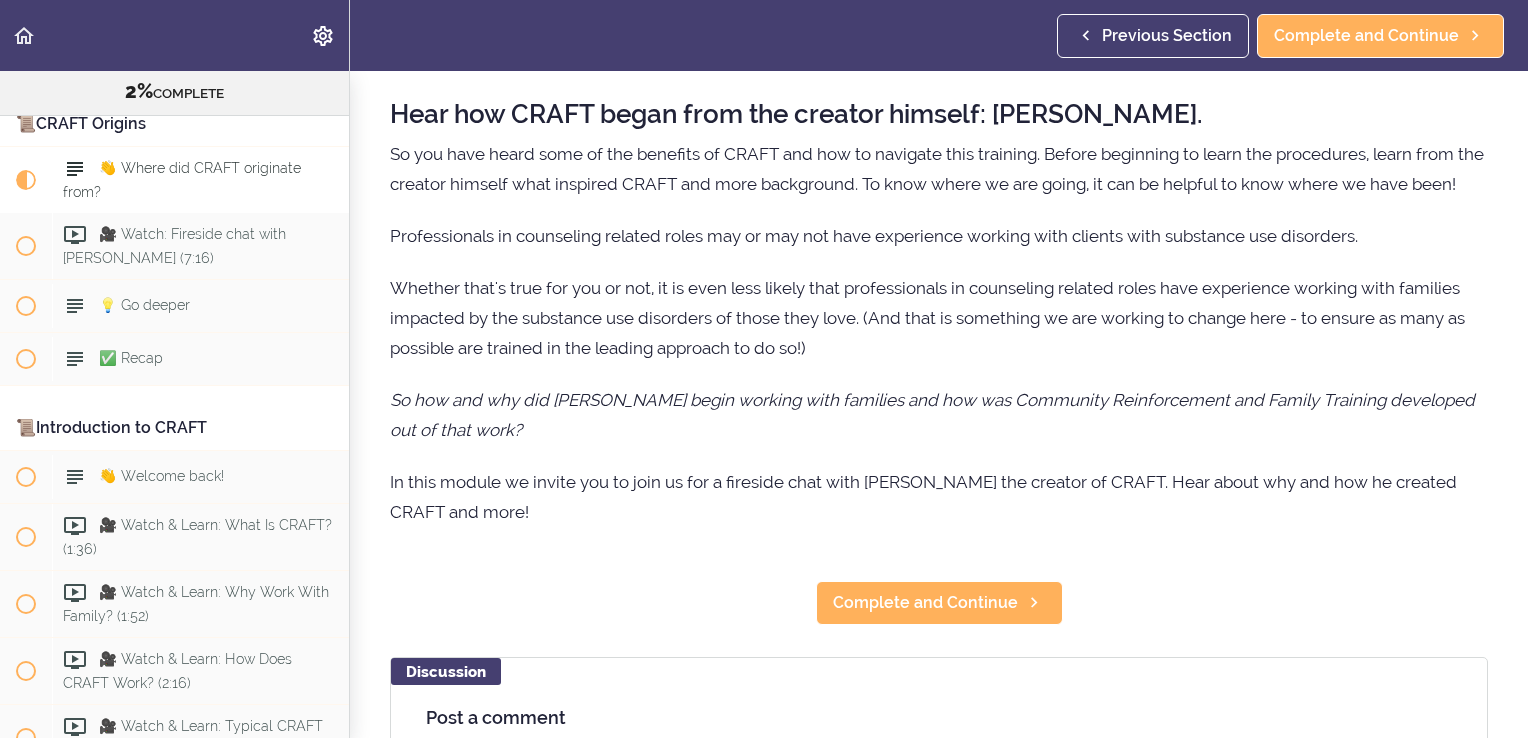scroll, scrollTop: 0, scrollLeft: 0, axis: both 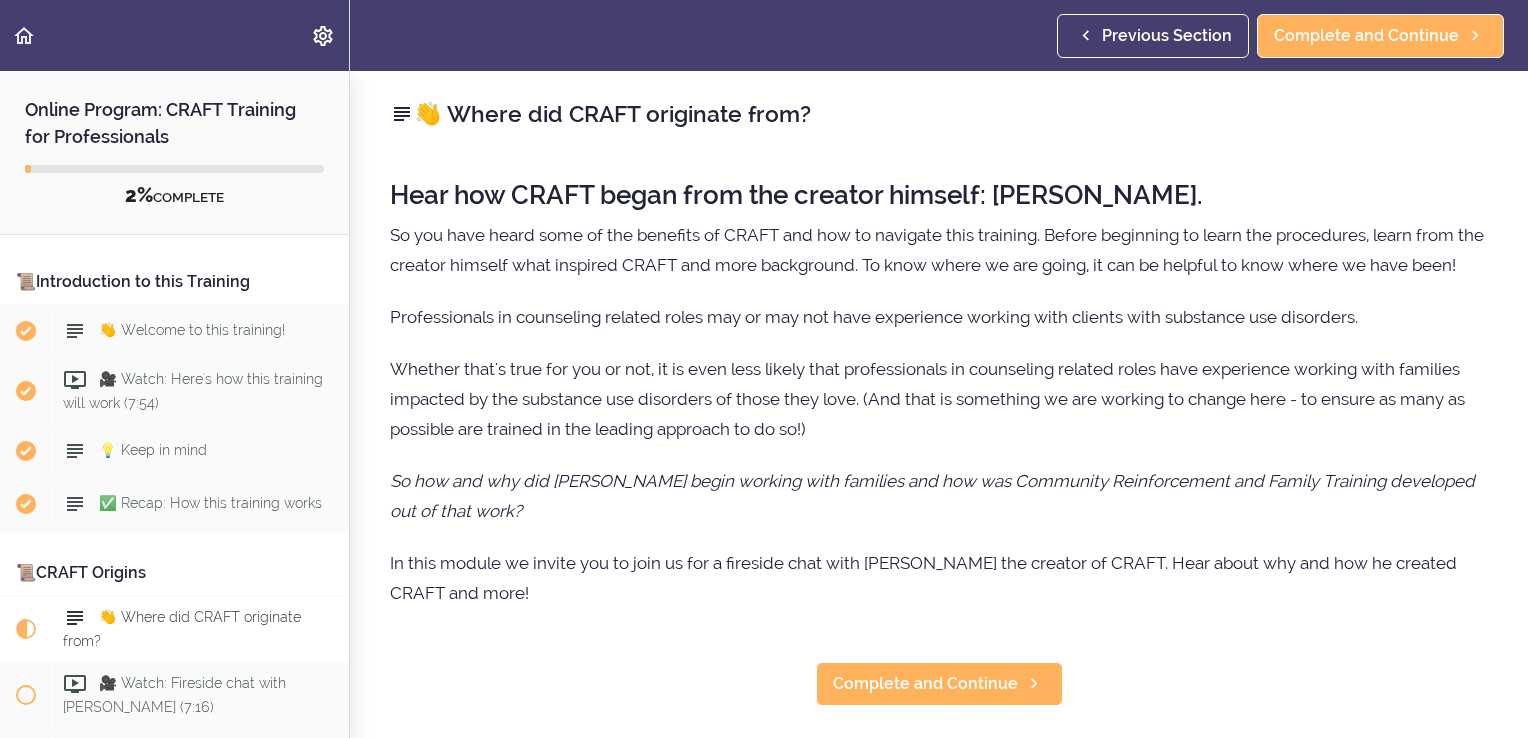 drag, startPoint x: 118, startPoint y: 194, endPoint x: 216, endPoint y: 194, distance: 98 